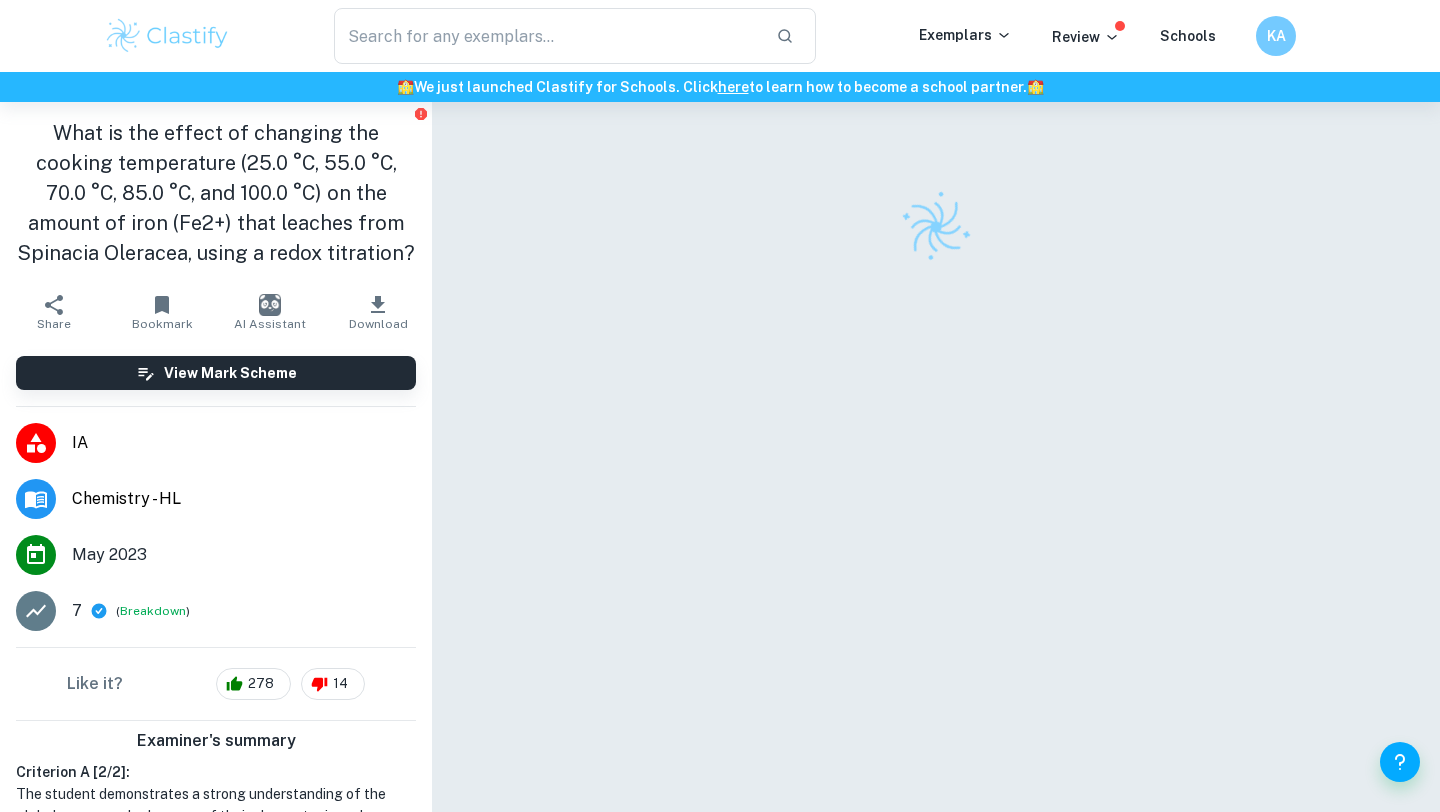 scroll, scrollTop: 0, scrollLeft: 0, axis: both 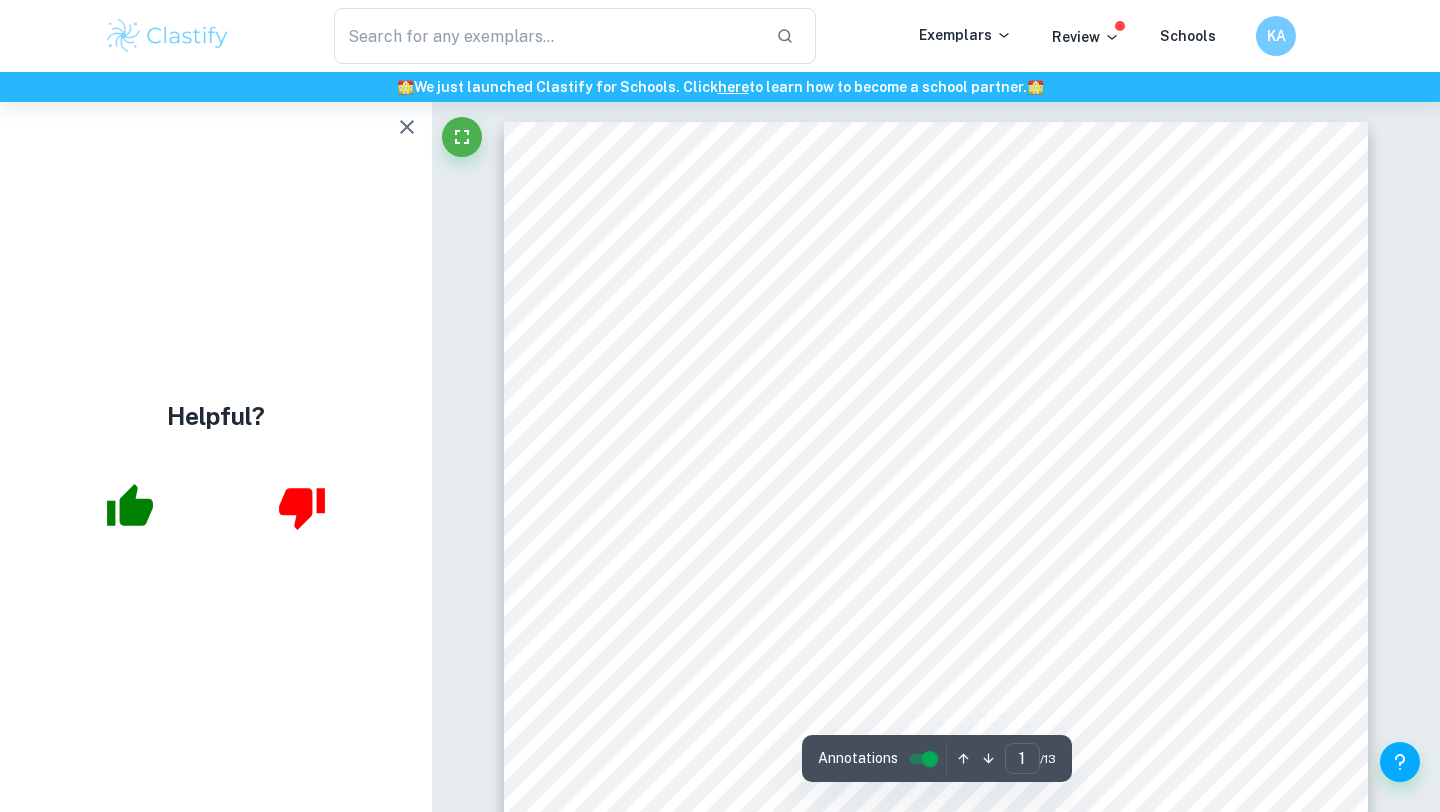 click 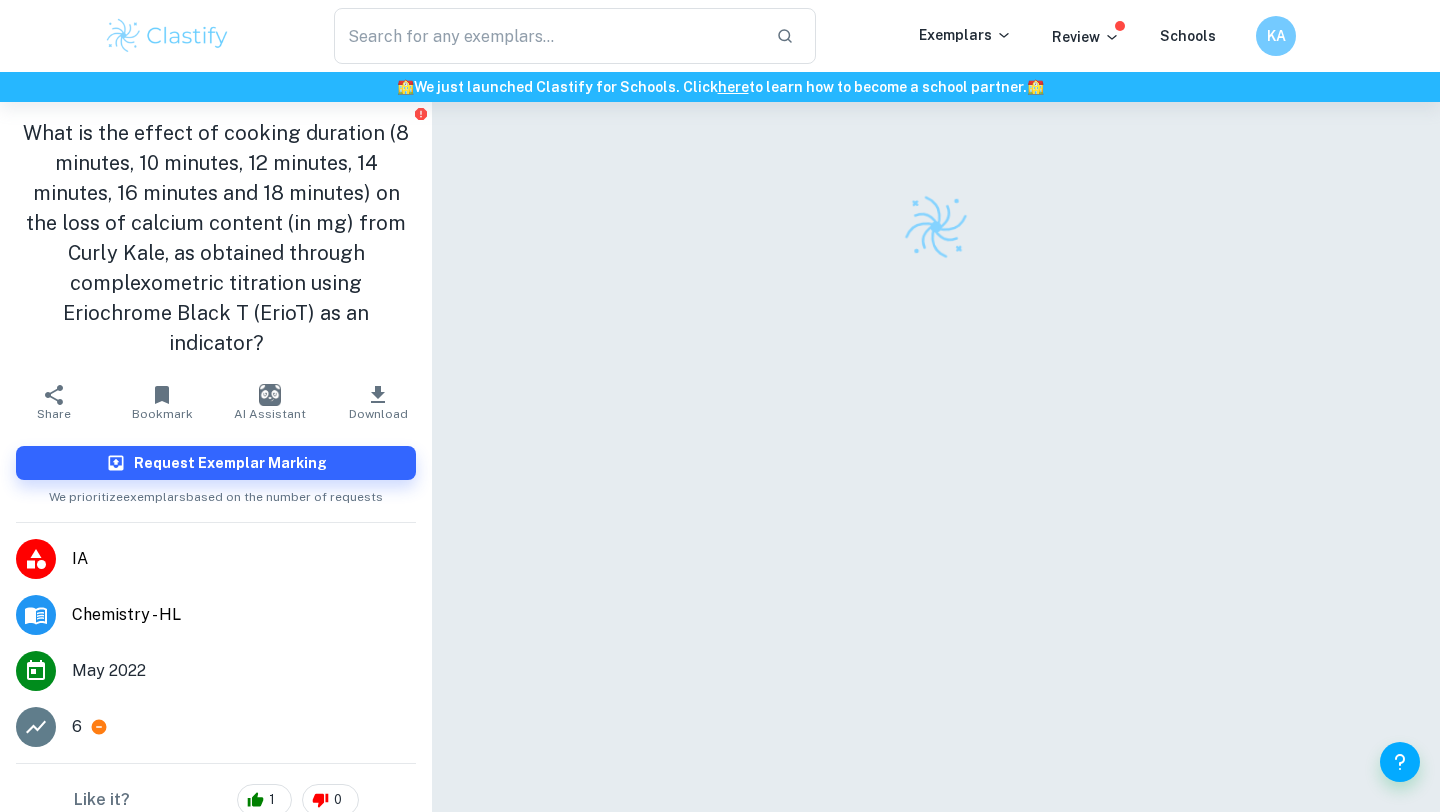 scroll, scrollTop: 102, scrollLeft: 0, axis: vertical 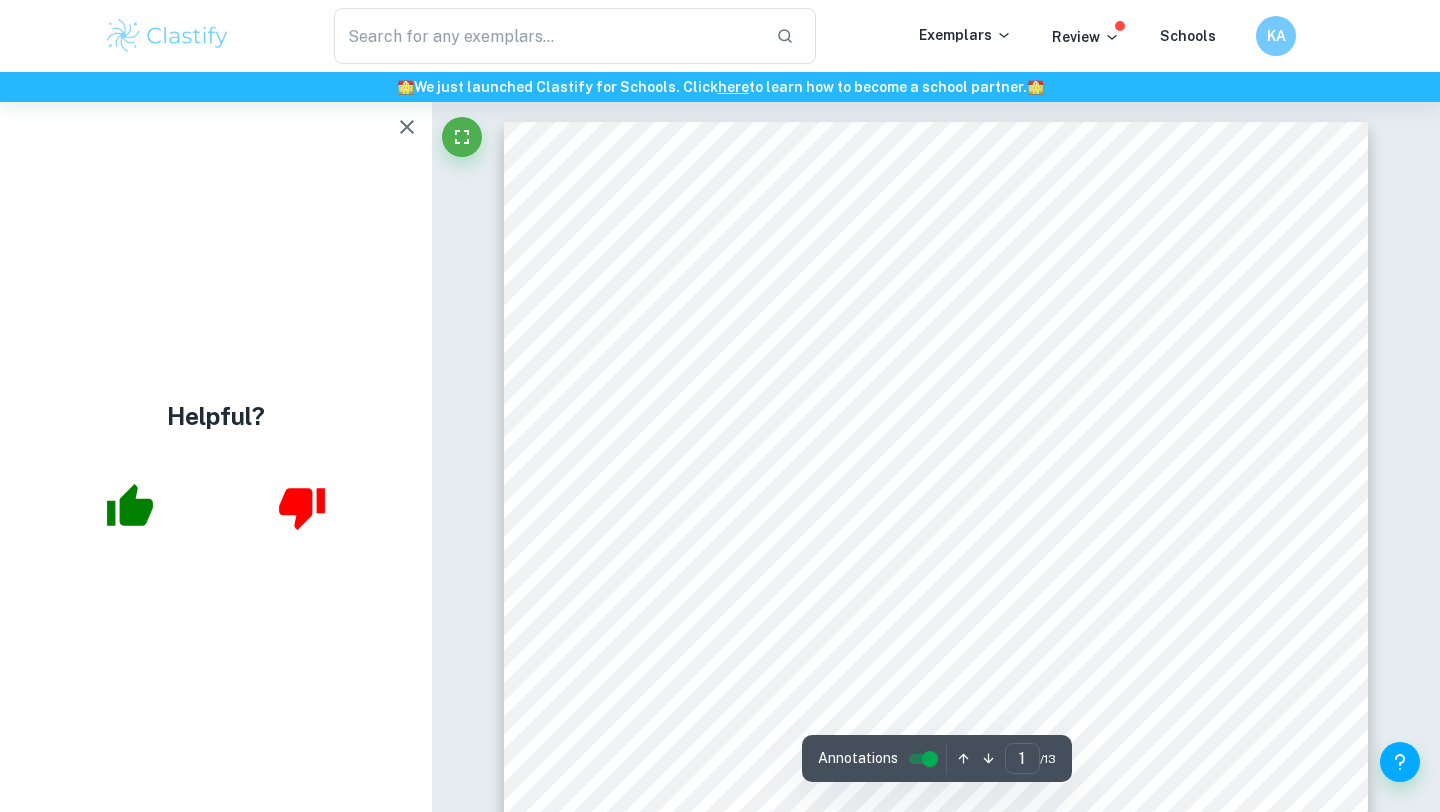 click 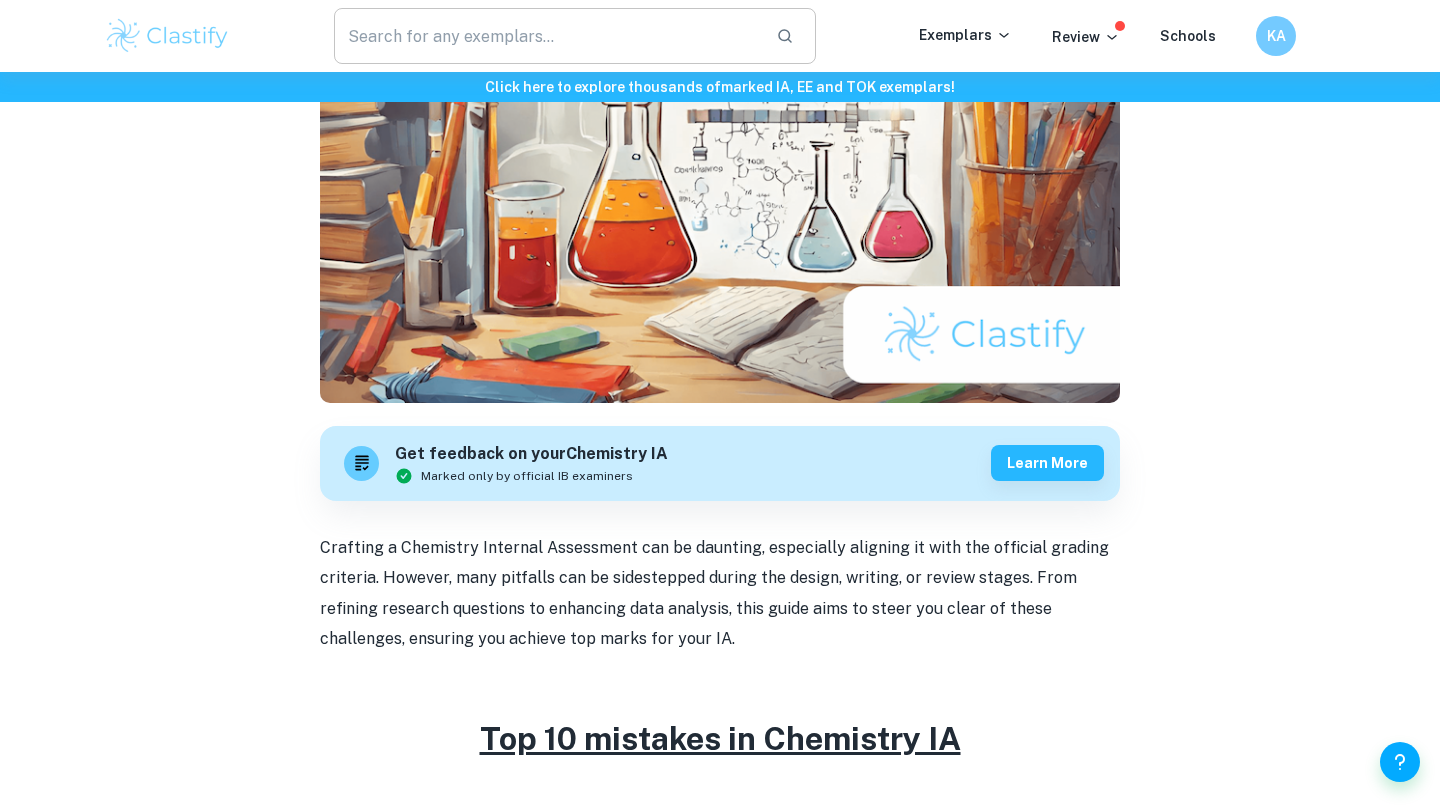 scroll, scrollTop: 0, scrollLeft: 0, axis: both 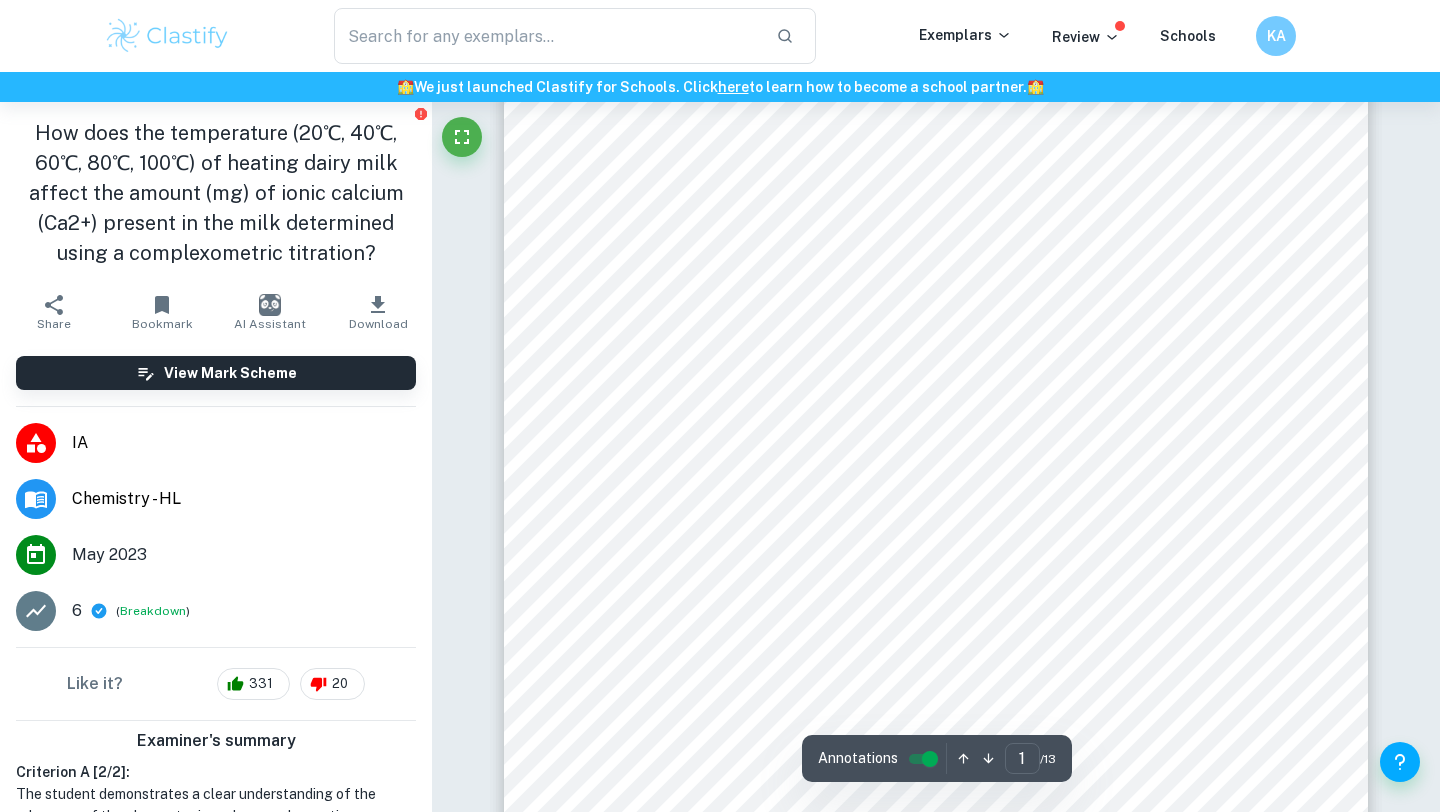 click at bounding box center (167, 36) 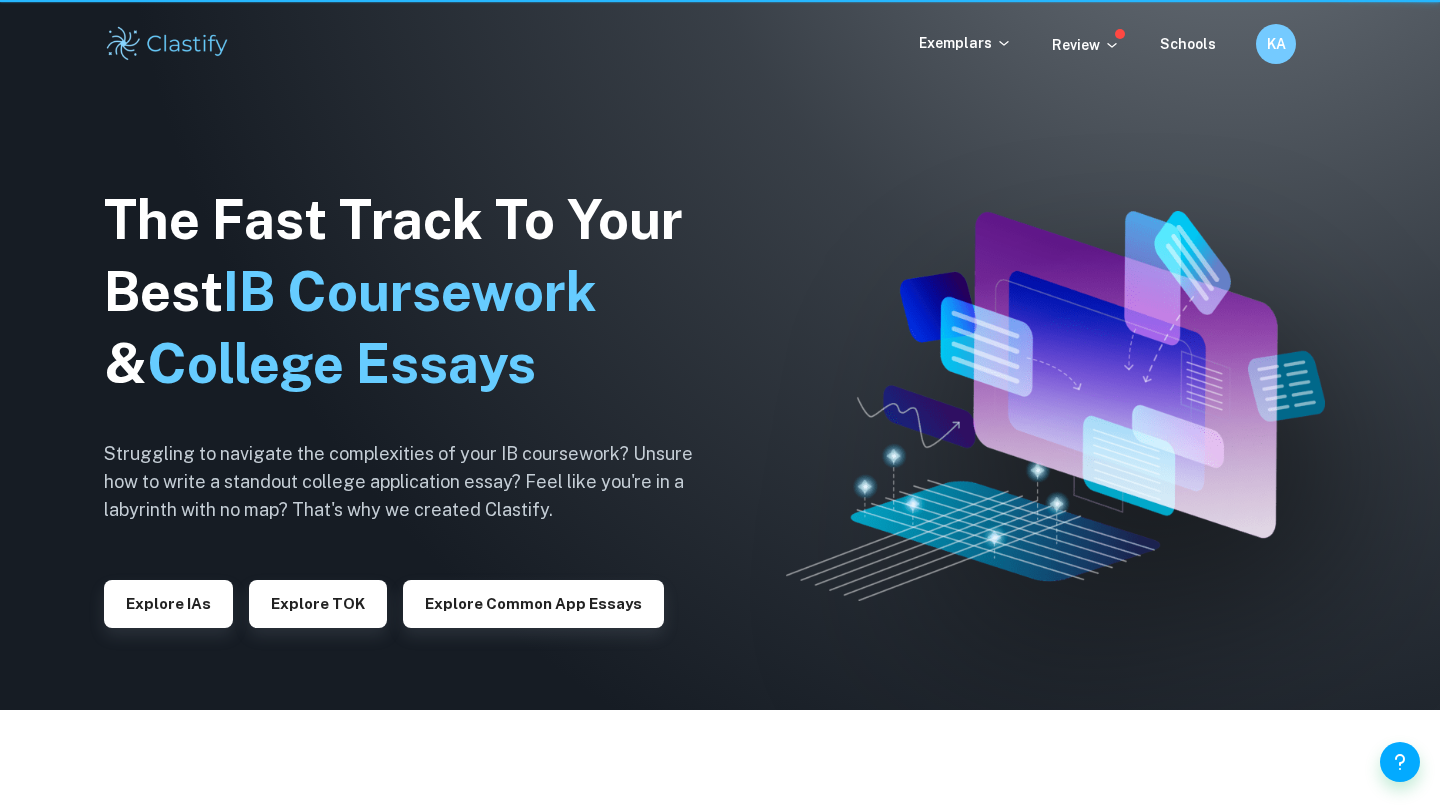scroll, scrollTop: 0, scrollLeft: 0, axis: both 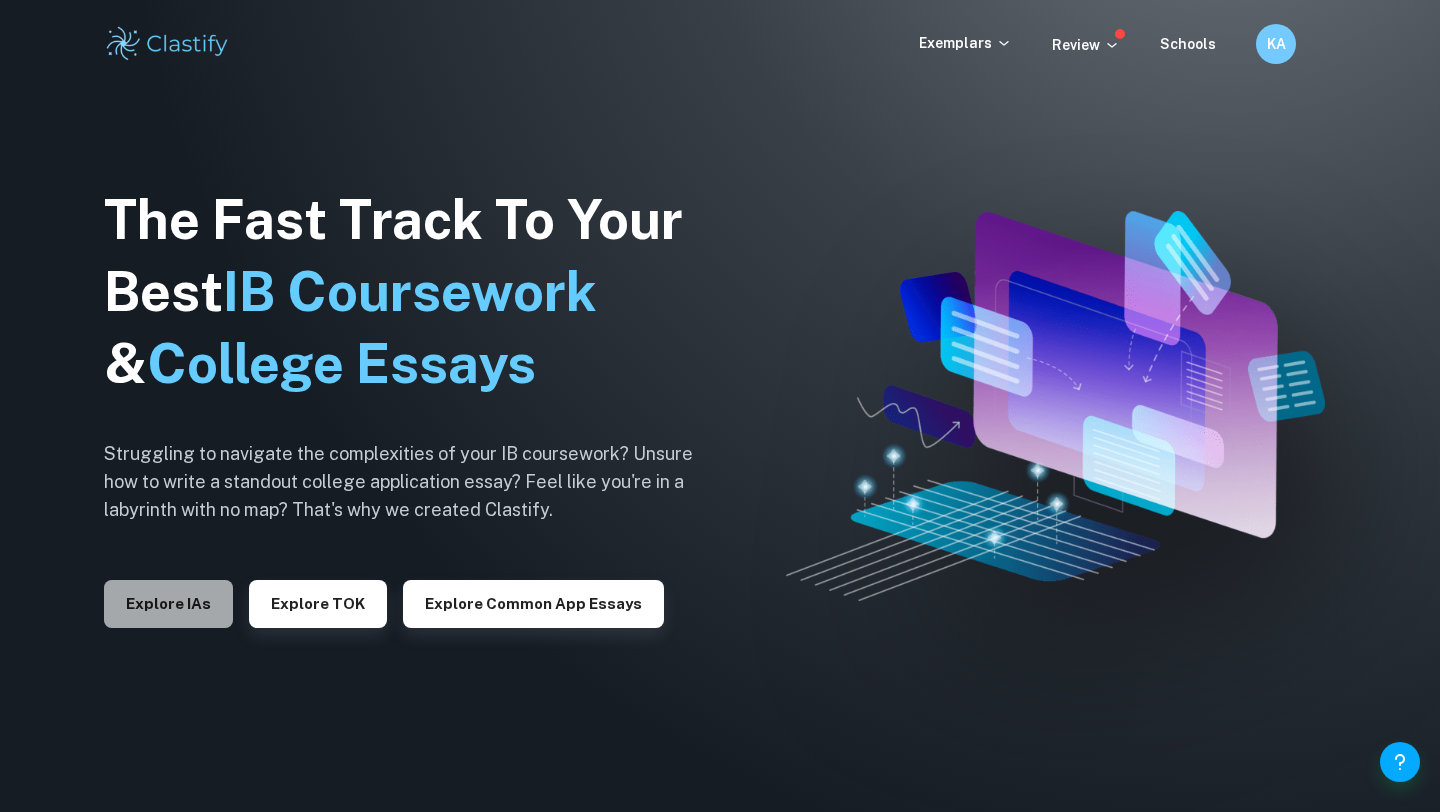 click on "Explore IAs" at bounding box center [168, 604] 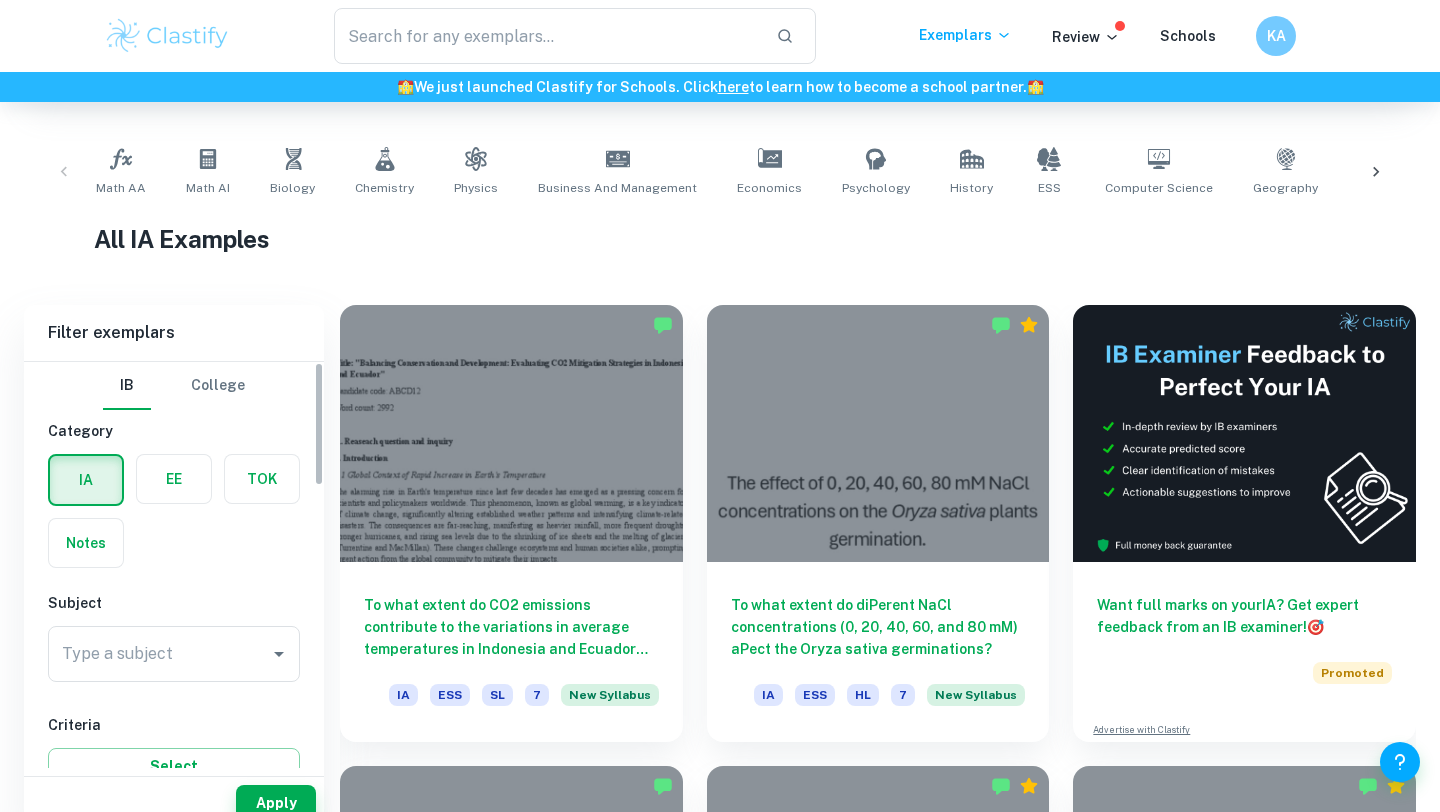 scroll, scrollTop: 396, scrollLeft: 0, axis: vertical 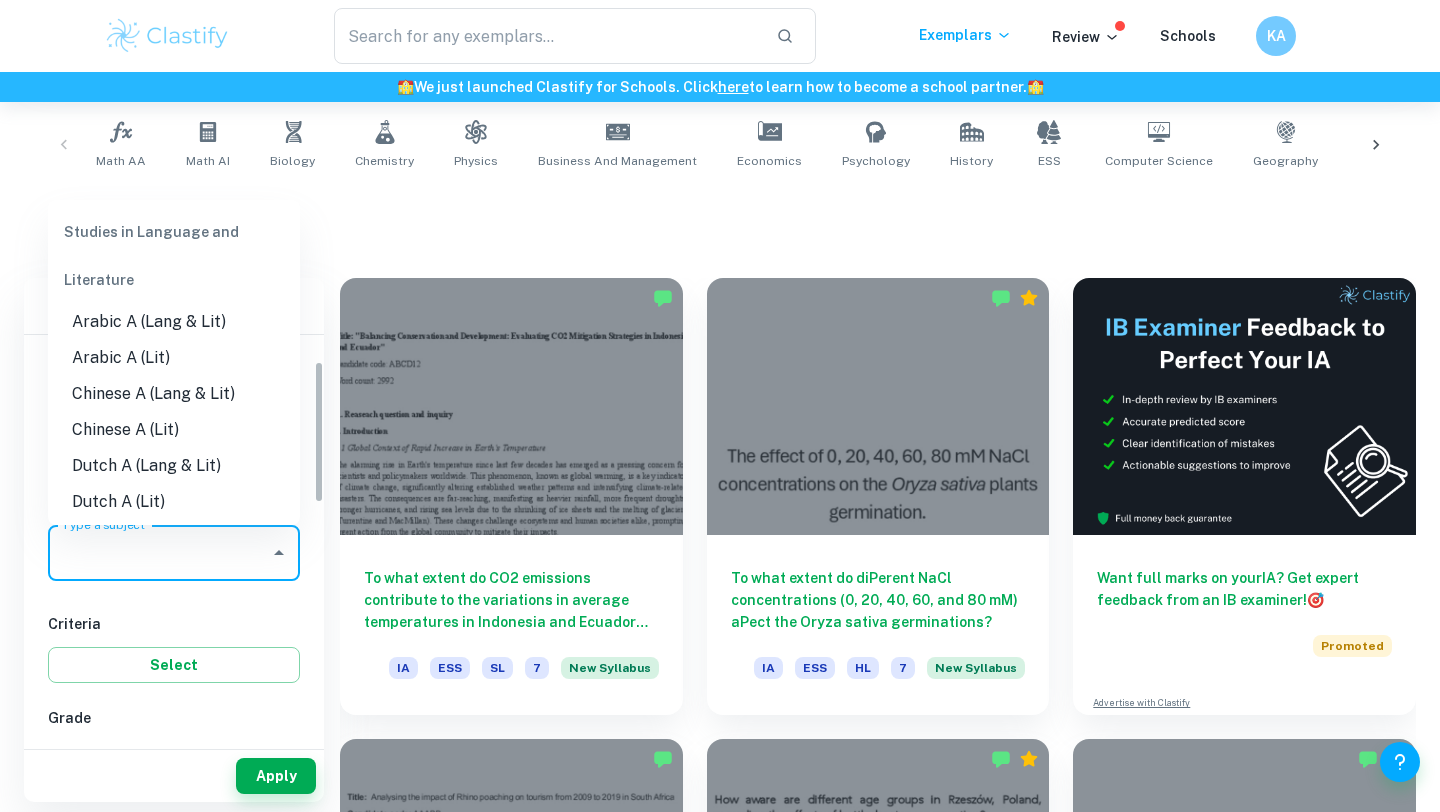 click on "Type a subject" at bounding box center [159, 553] 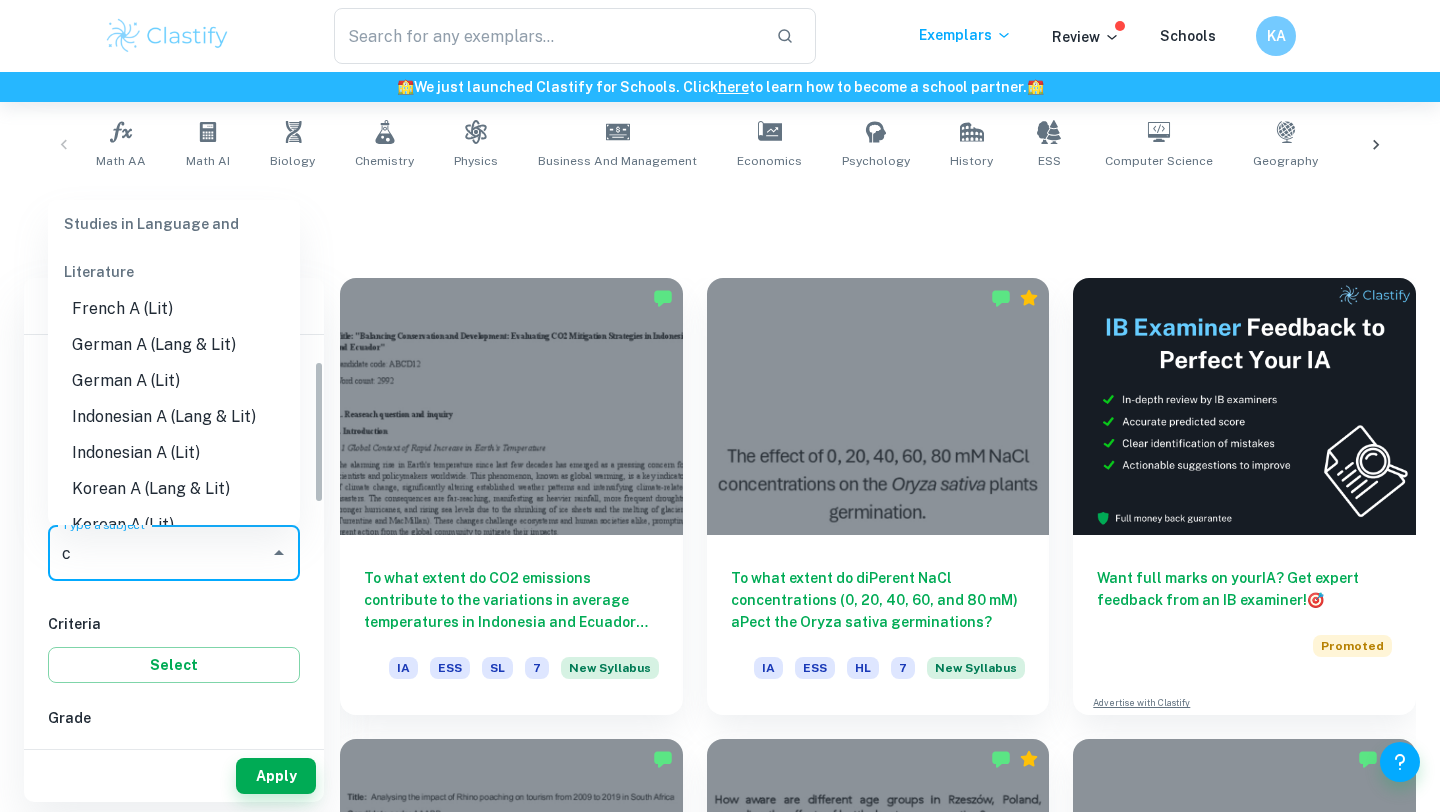 scroll, scrollTop: 0, scrollLeft: 0, axis: both 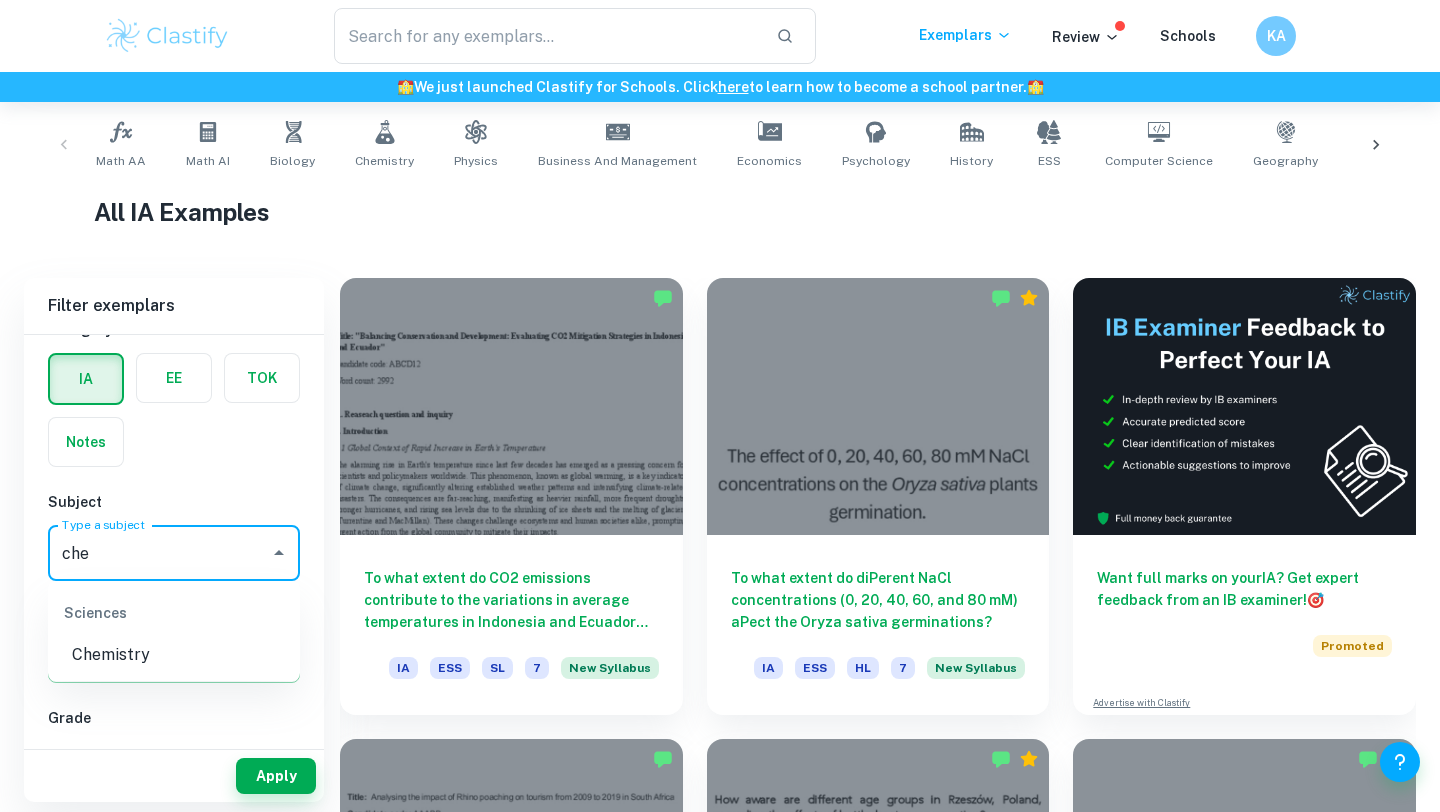 click on "Chemistry" at bounding box center (174, 655) 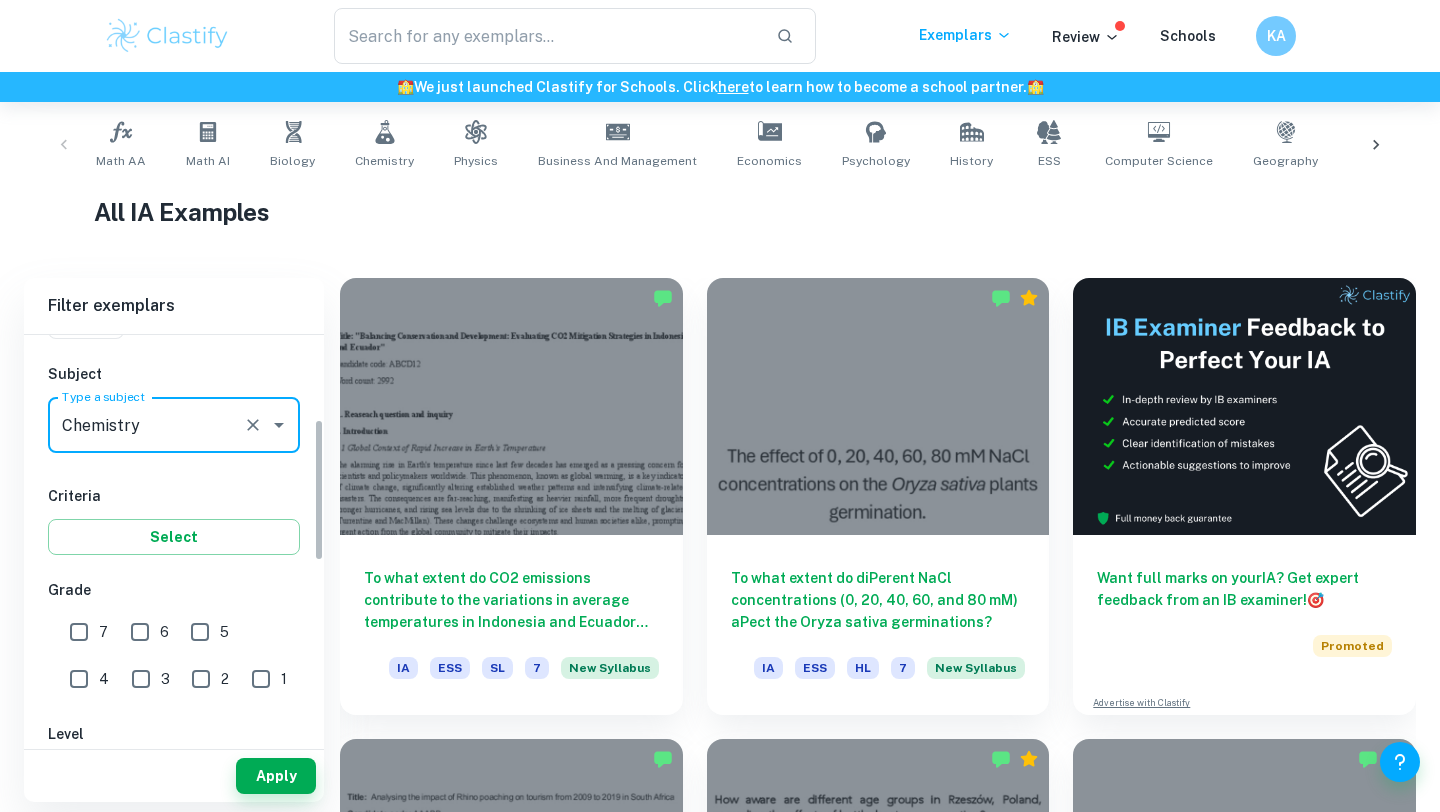 scroll, scrollTop: 317, scrollLeft: 0, axis: vertical 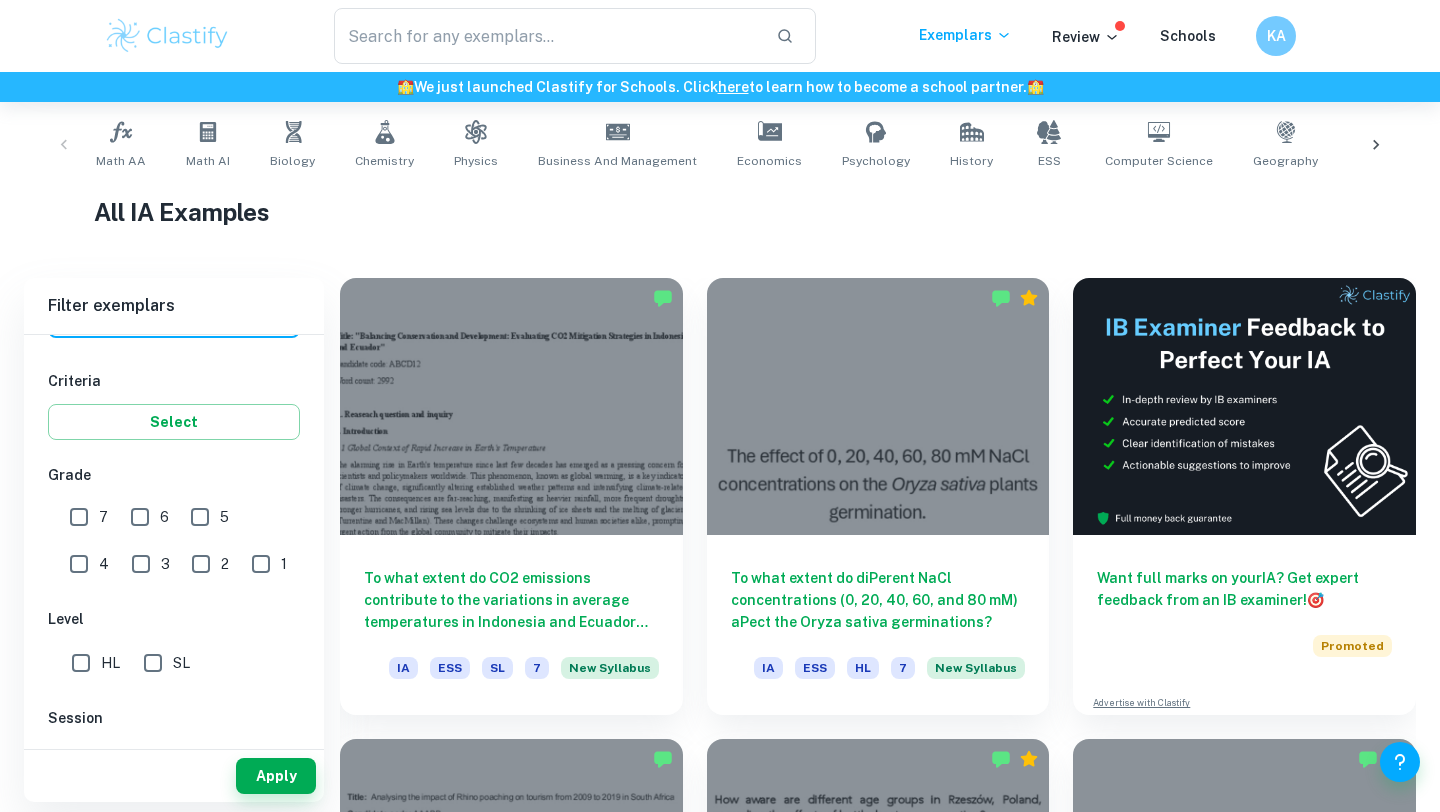 type on "Chemistry" 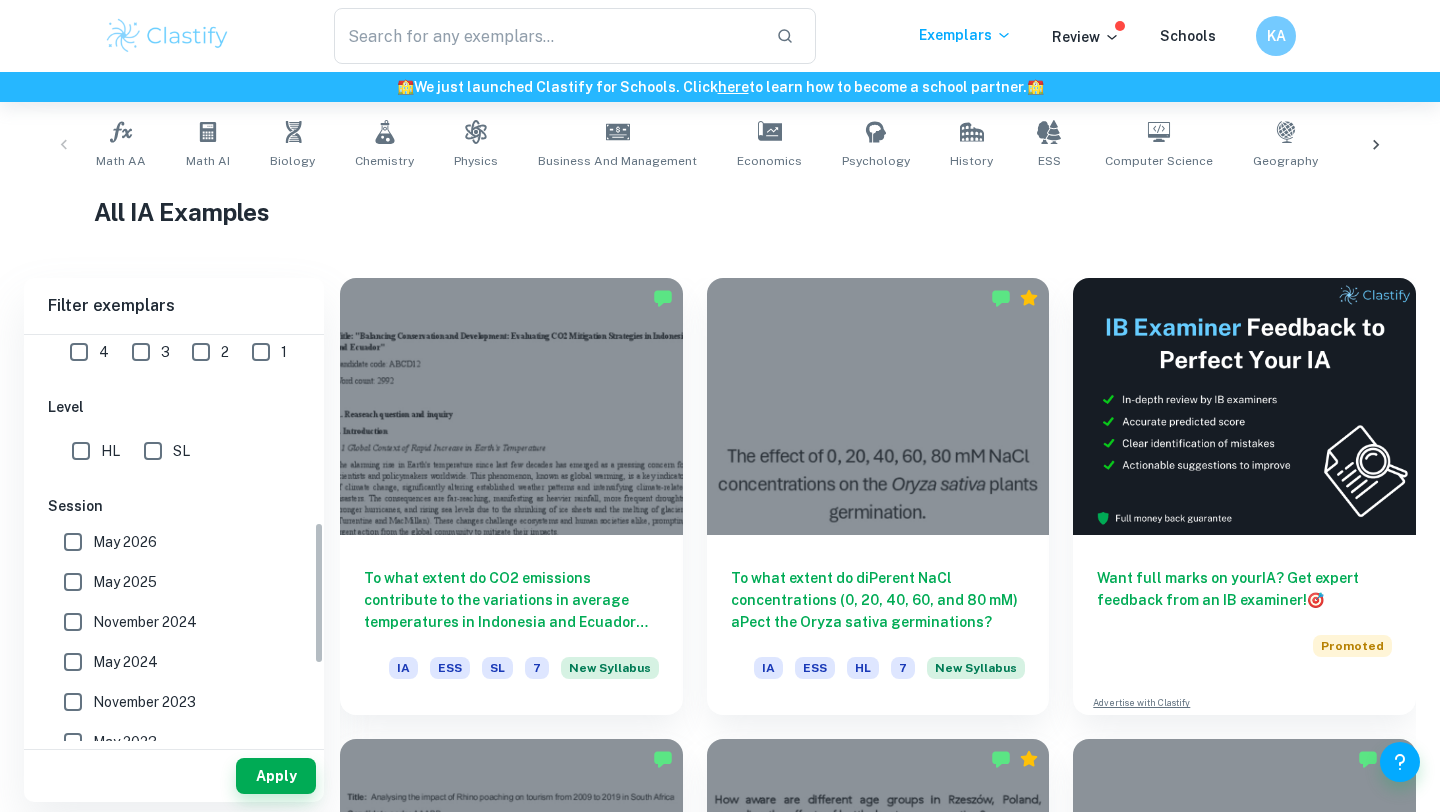 scroll, scrollTop: 535, scrollLeft: 0, axis: vertical 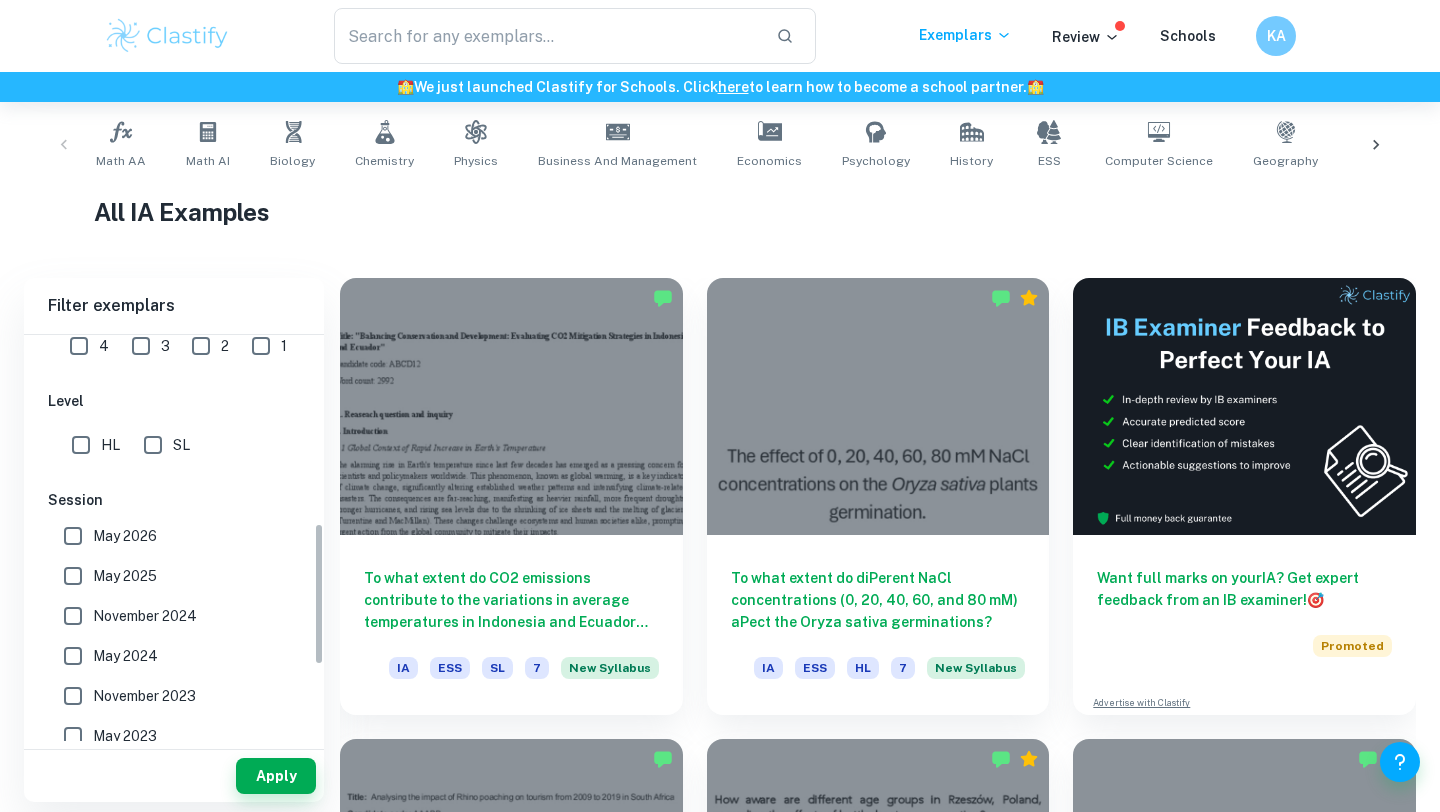 click on "May 2026" at bounding box center (73, 536) 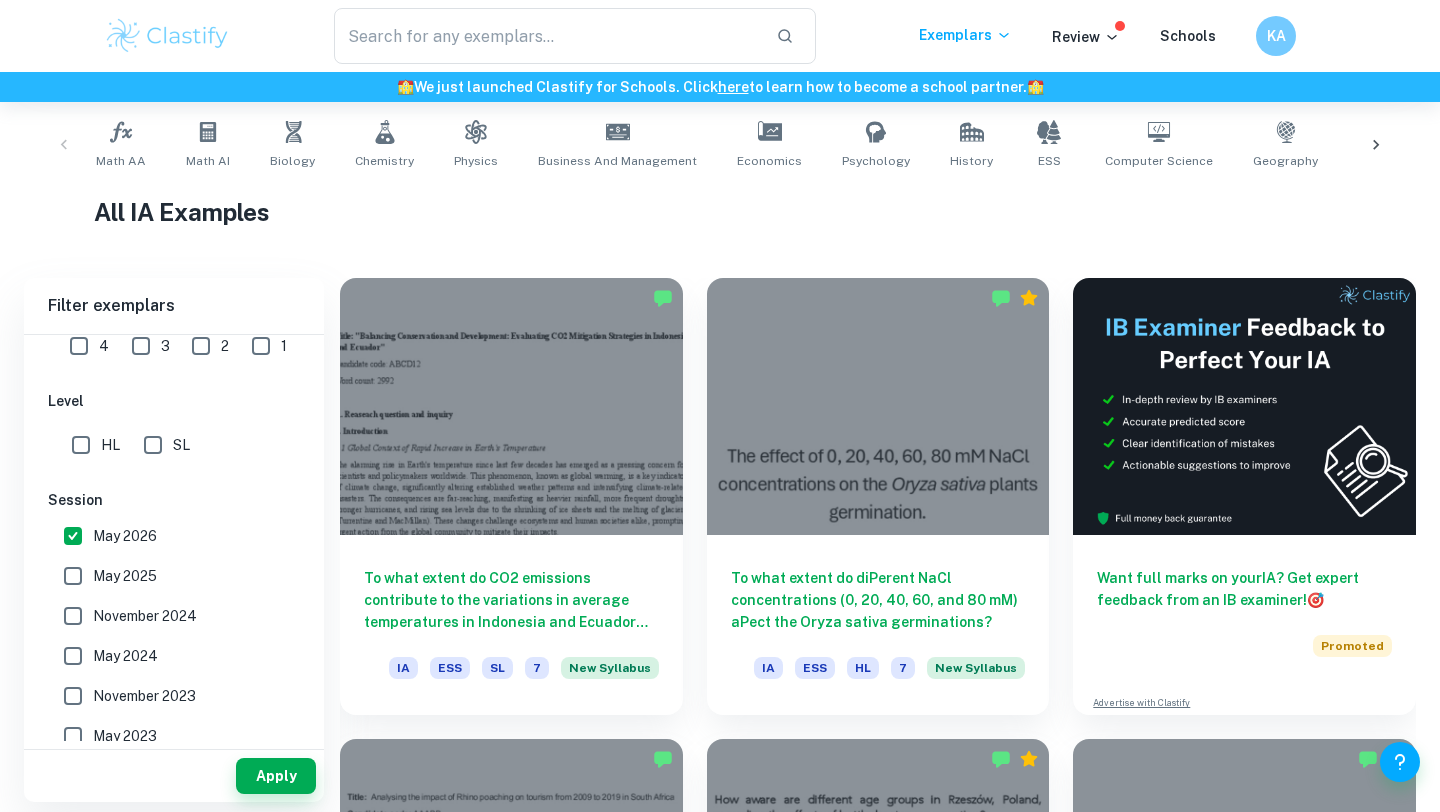 click on "May 2025" at bounding box center [125, 576] 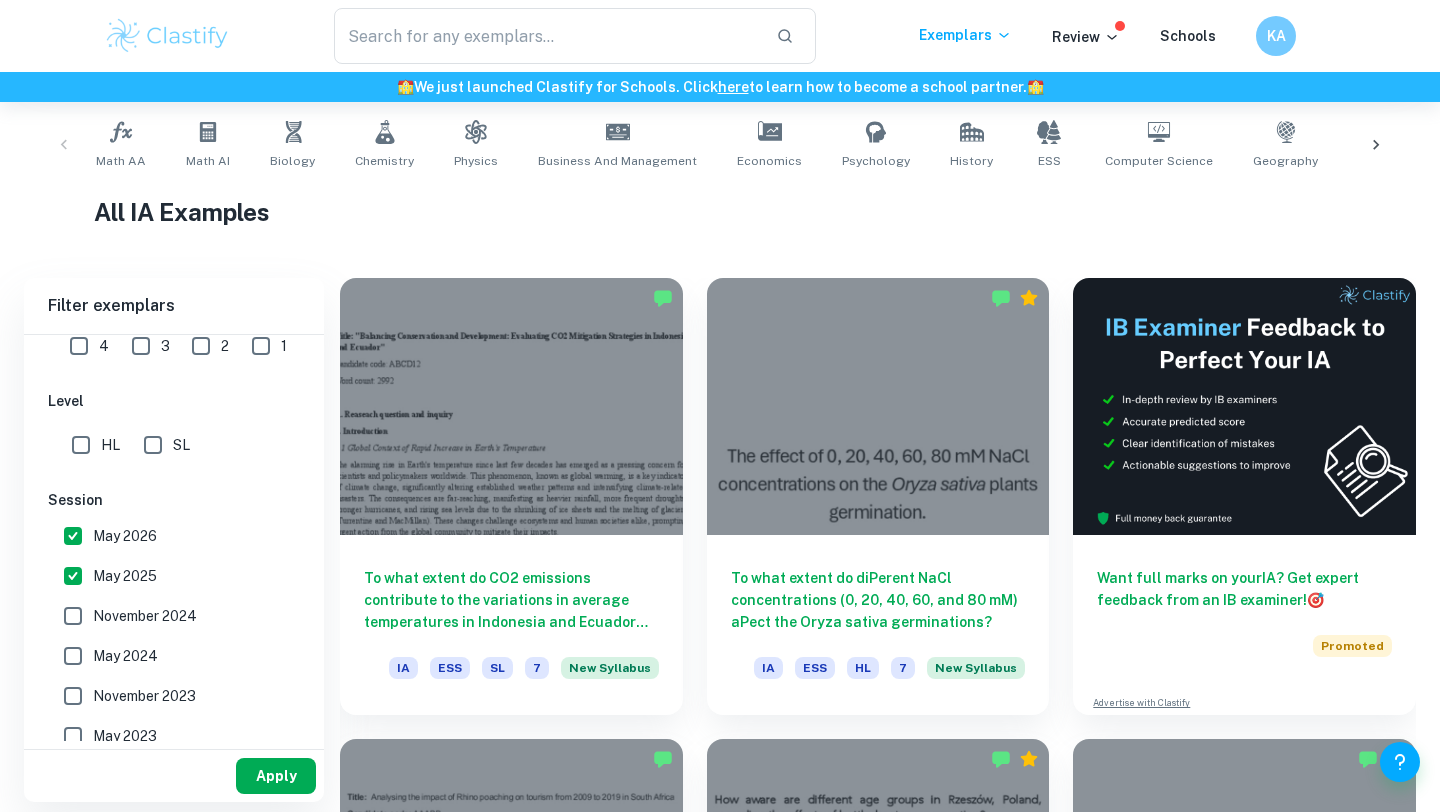 click on "Apply" at bounding box center [276, 776] 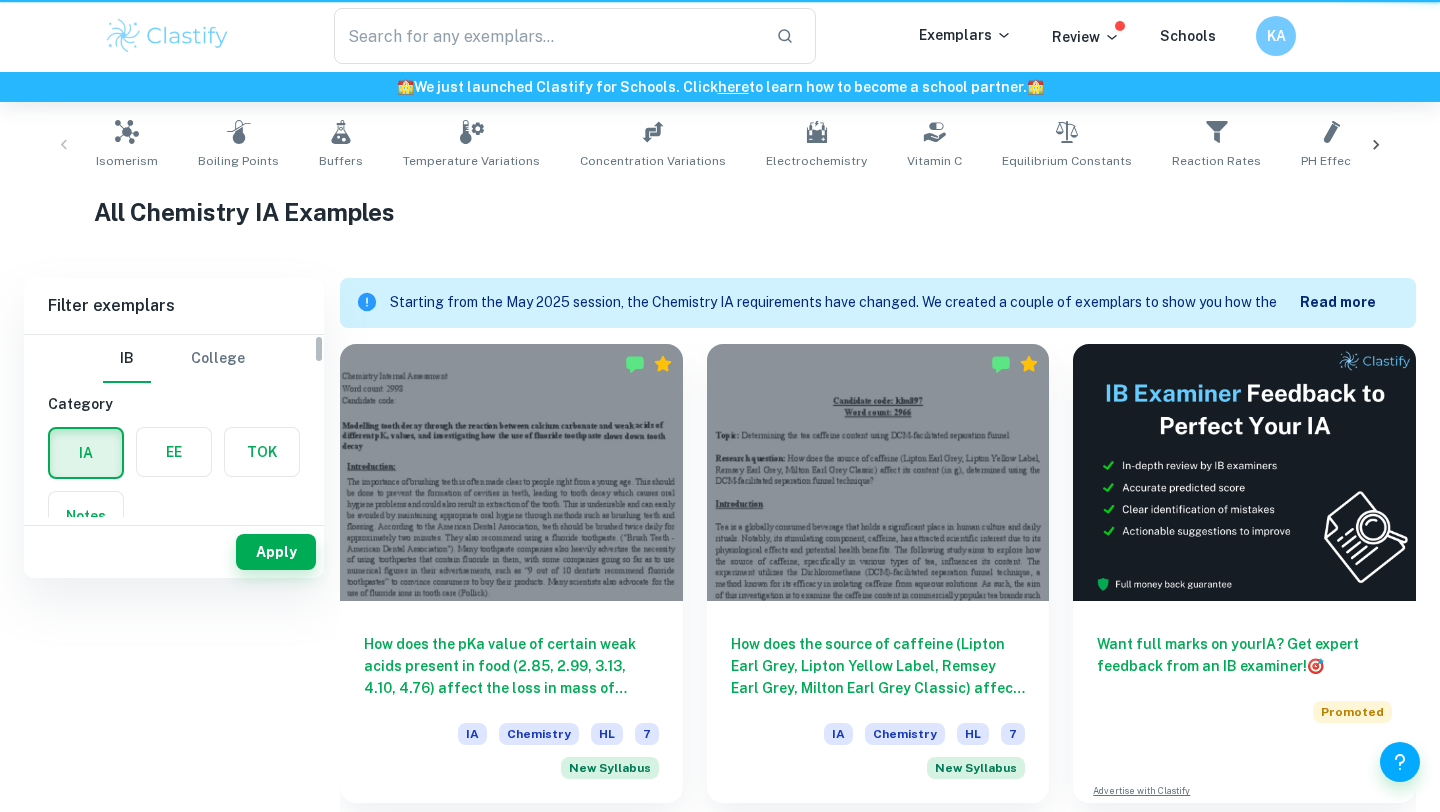 scroll, scrollTop: 0, scrollLeft: 0, axis: both 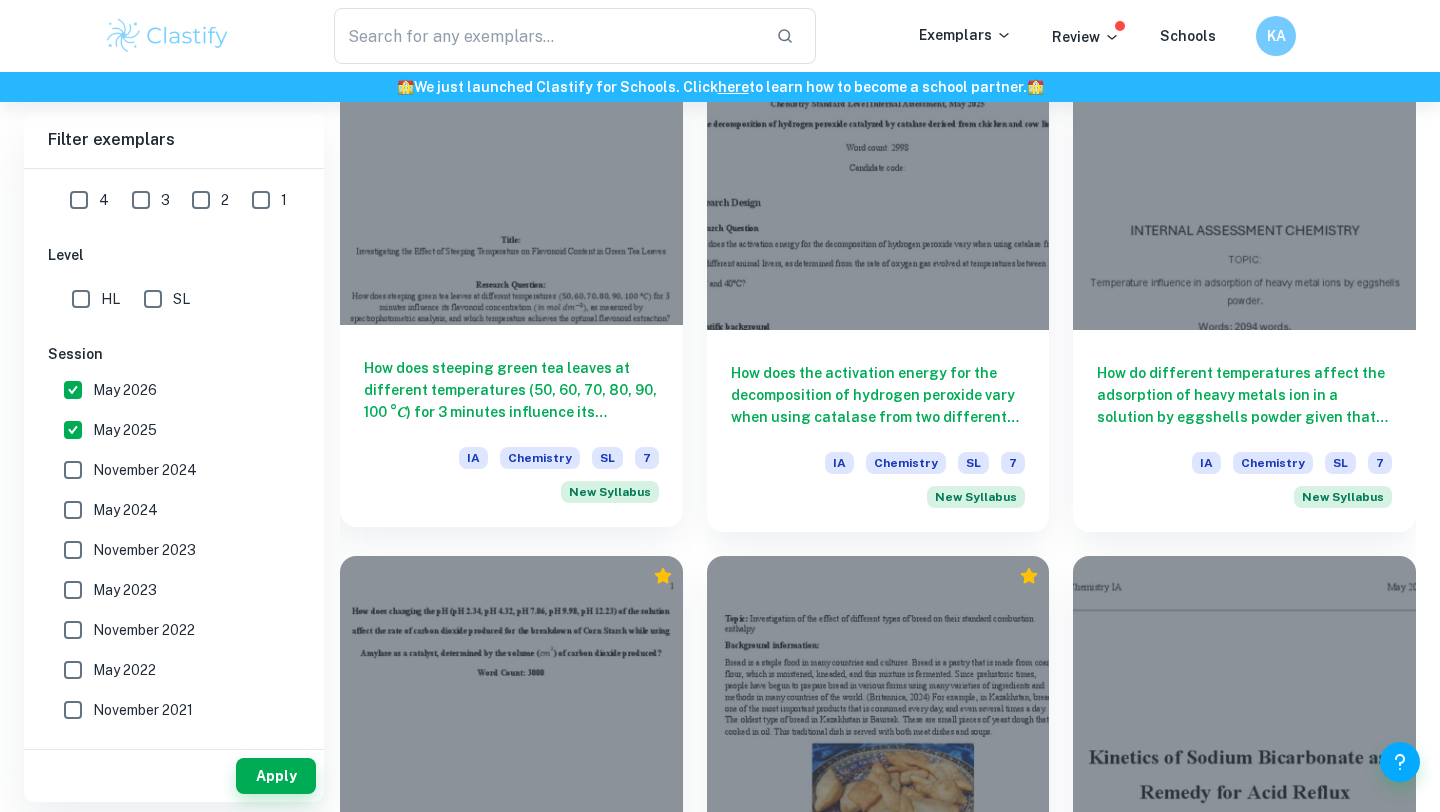 click at bounding box center (511, 196) 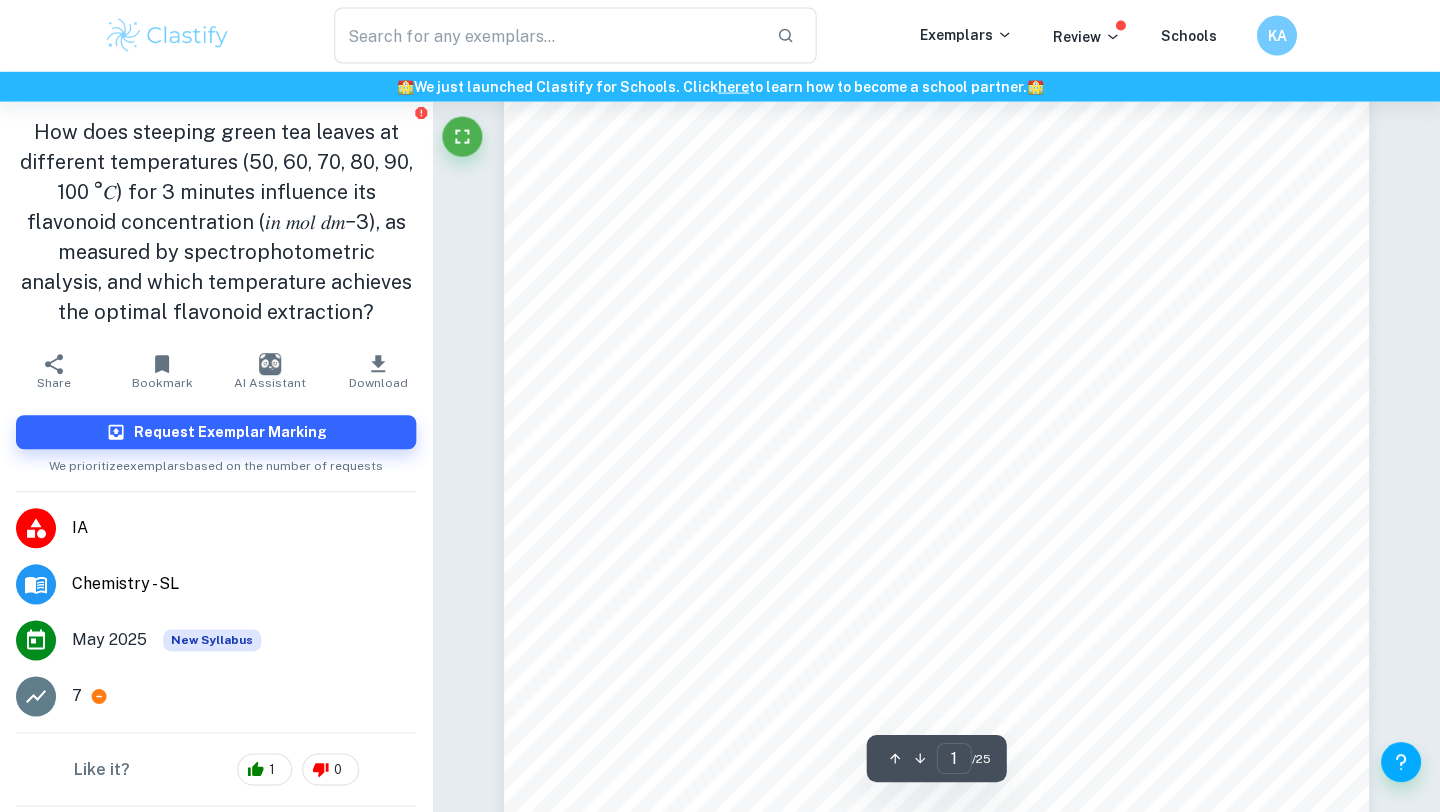 scroll, scrollTop: 208, scrollLeft: 0, axis: vertical 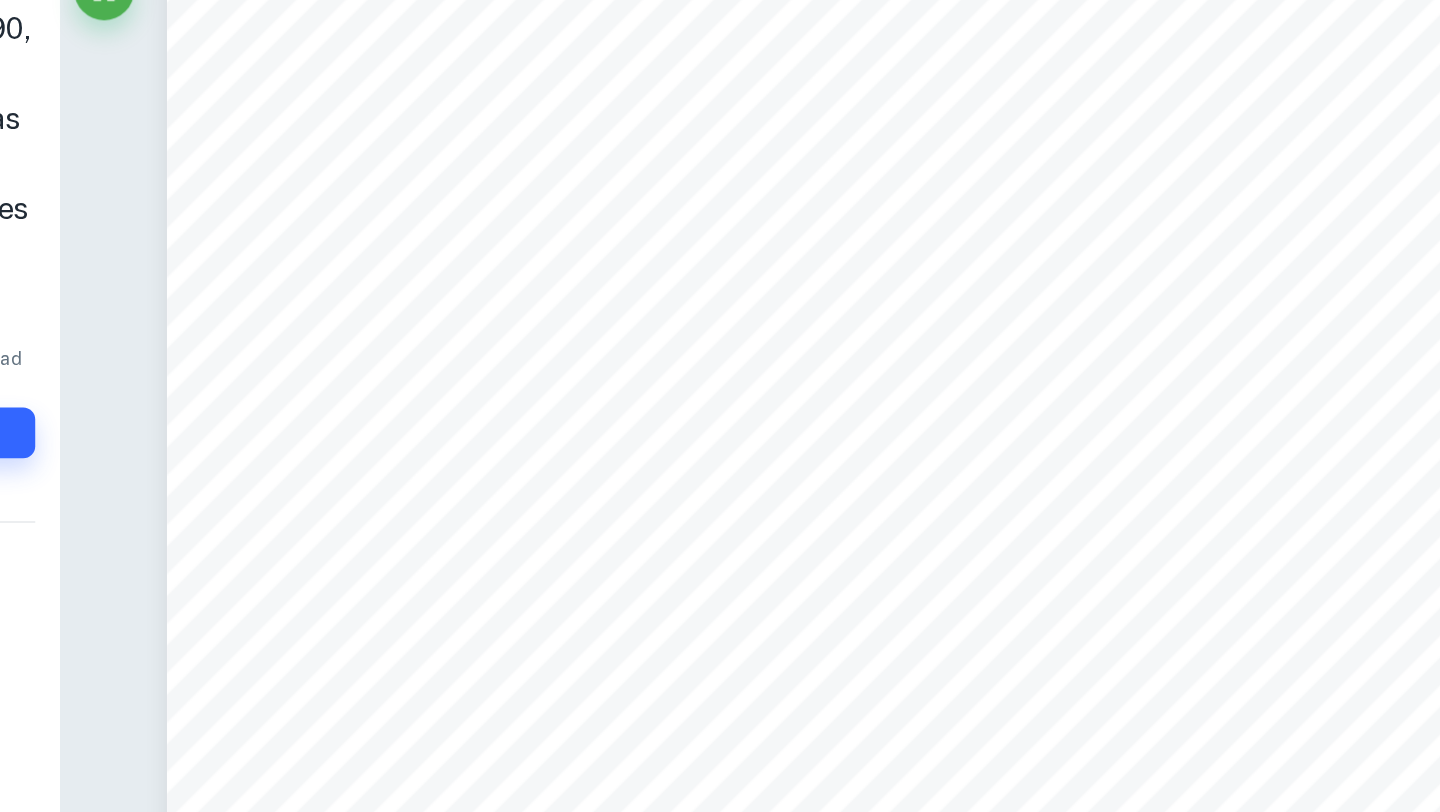drag, startPoint x: 794, startPoint y: 383, endPoint x: 866, endPoint y: 407, distance: 75.89466 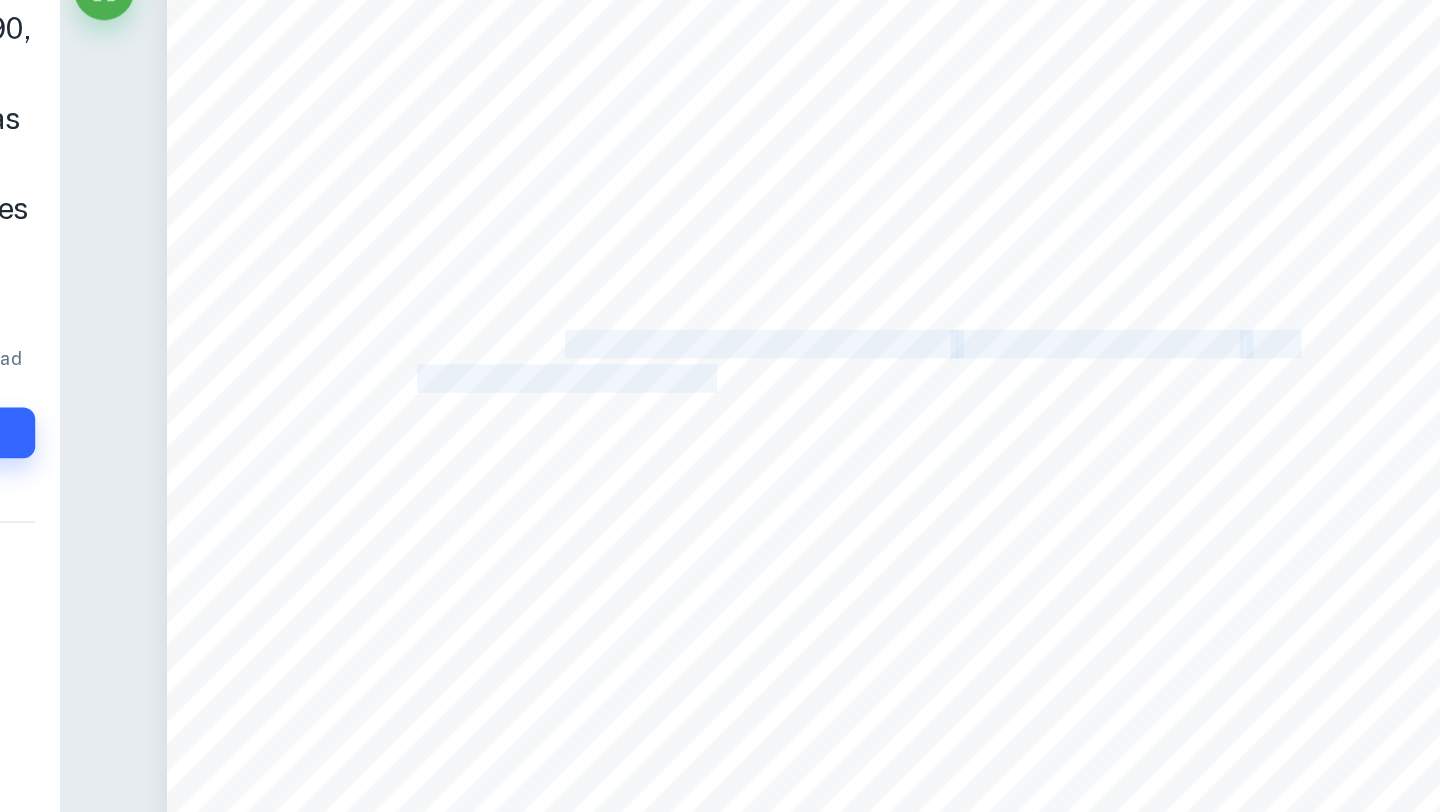 drag, startPoint x: 872, startPoint y: 405, endPoint x: 774, endPoint y: 381, distance: 100.89599 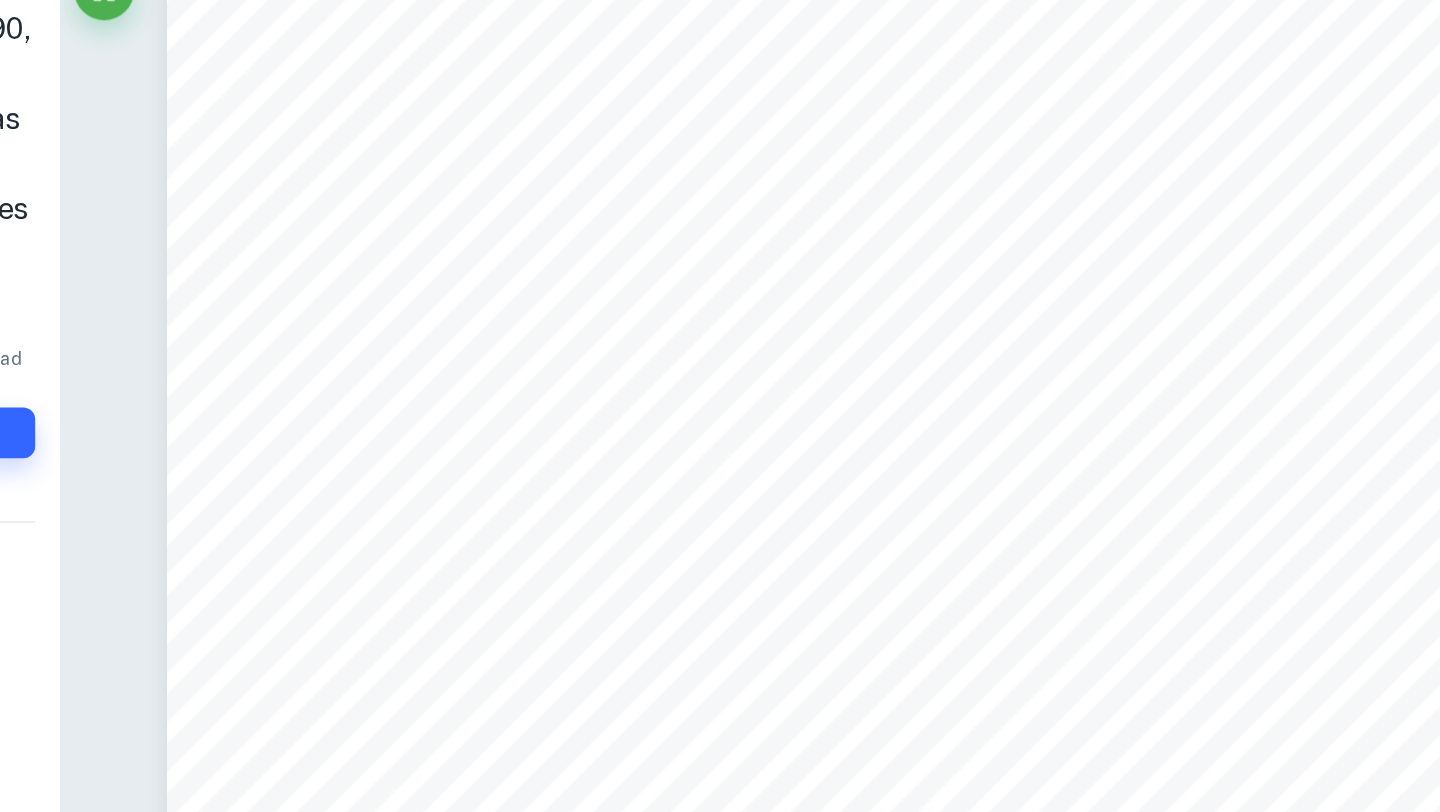 click on "minutes influence its flavonoid concentration" at bounding box center [824, 397] 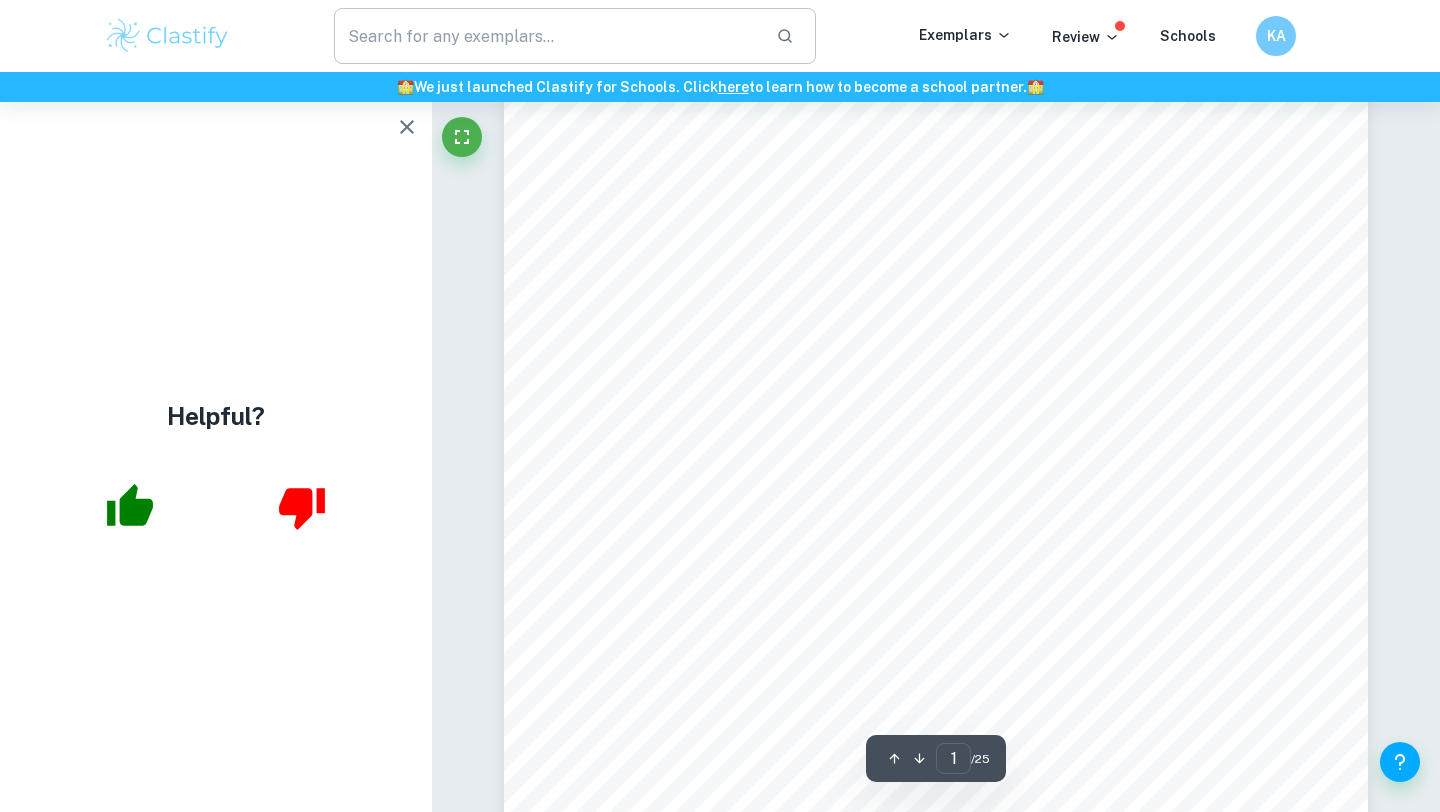 scroll, scrollTop: 338, scrollLeft: 0, axis: vertical 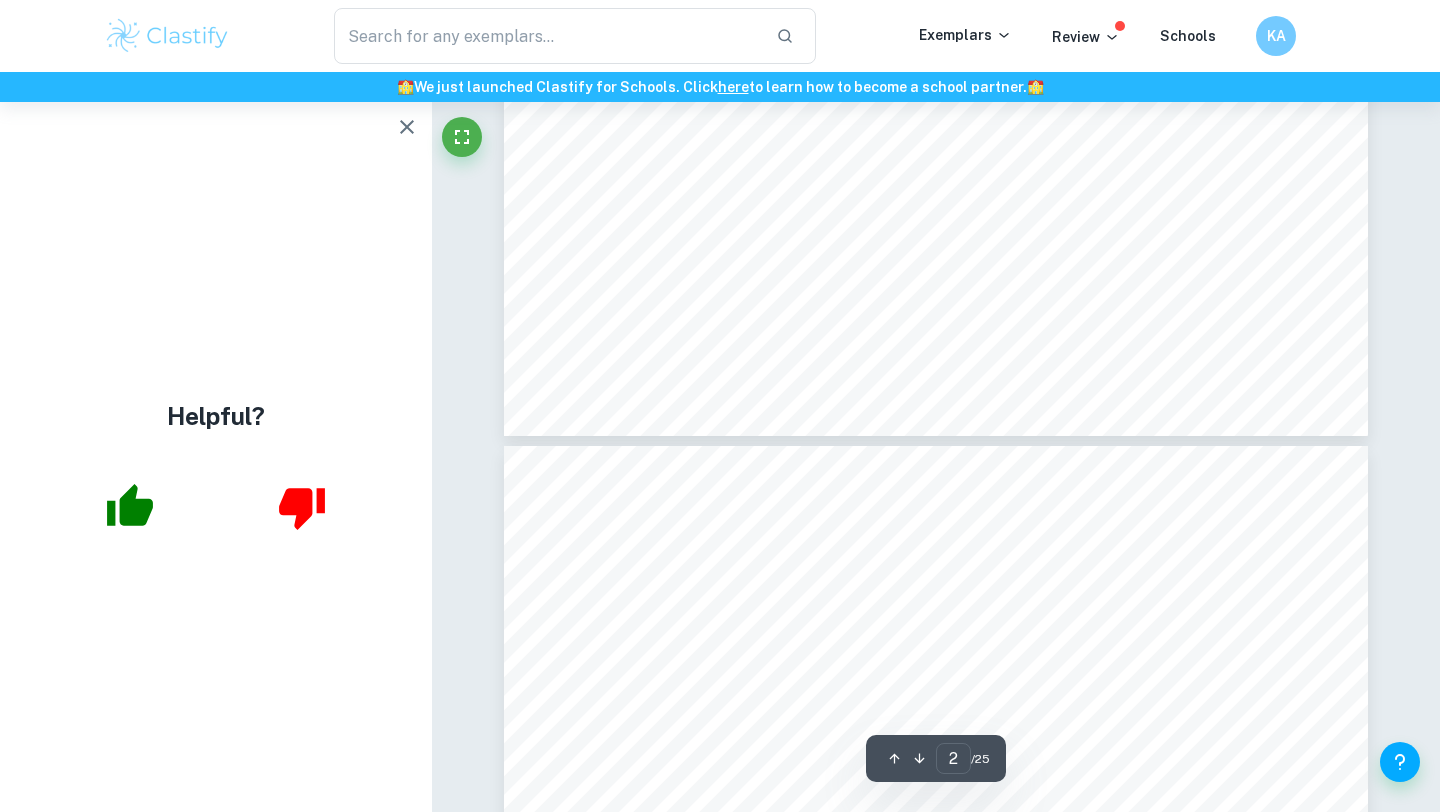 type on "3" 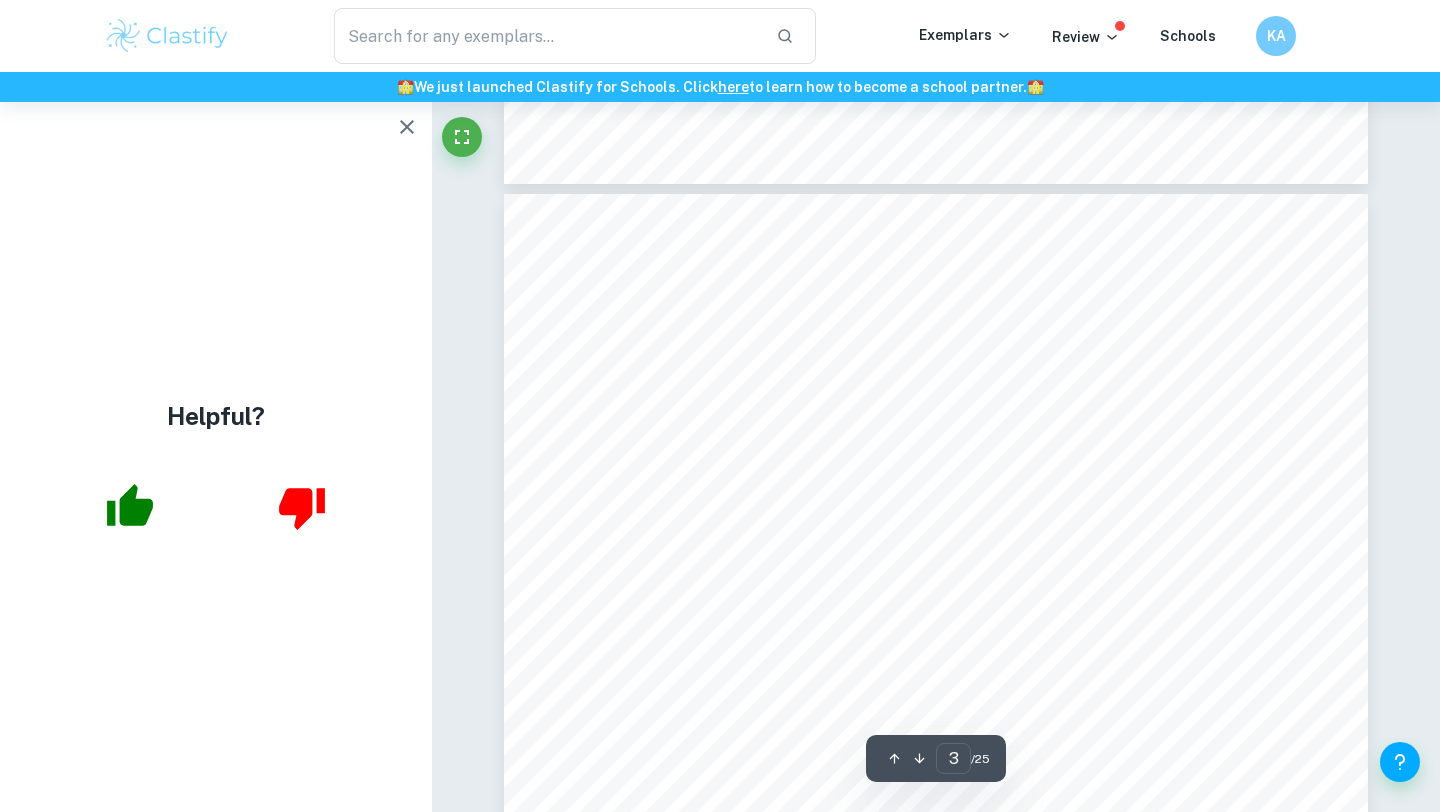 scroll, scrollTop: 2527, scrollLeft: 0, axis: vertical 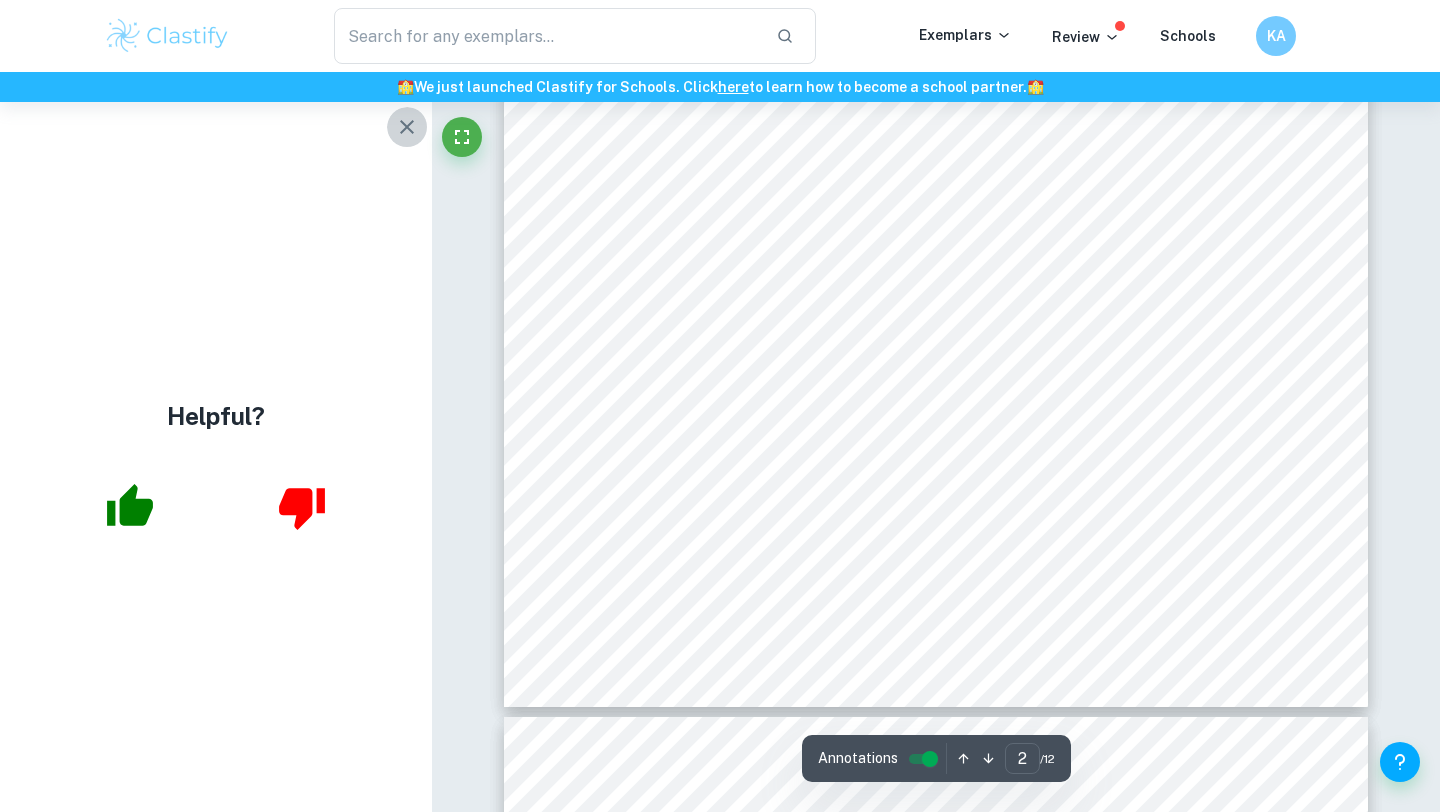 click 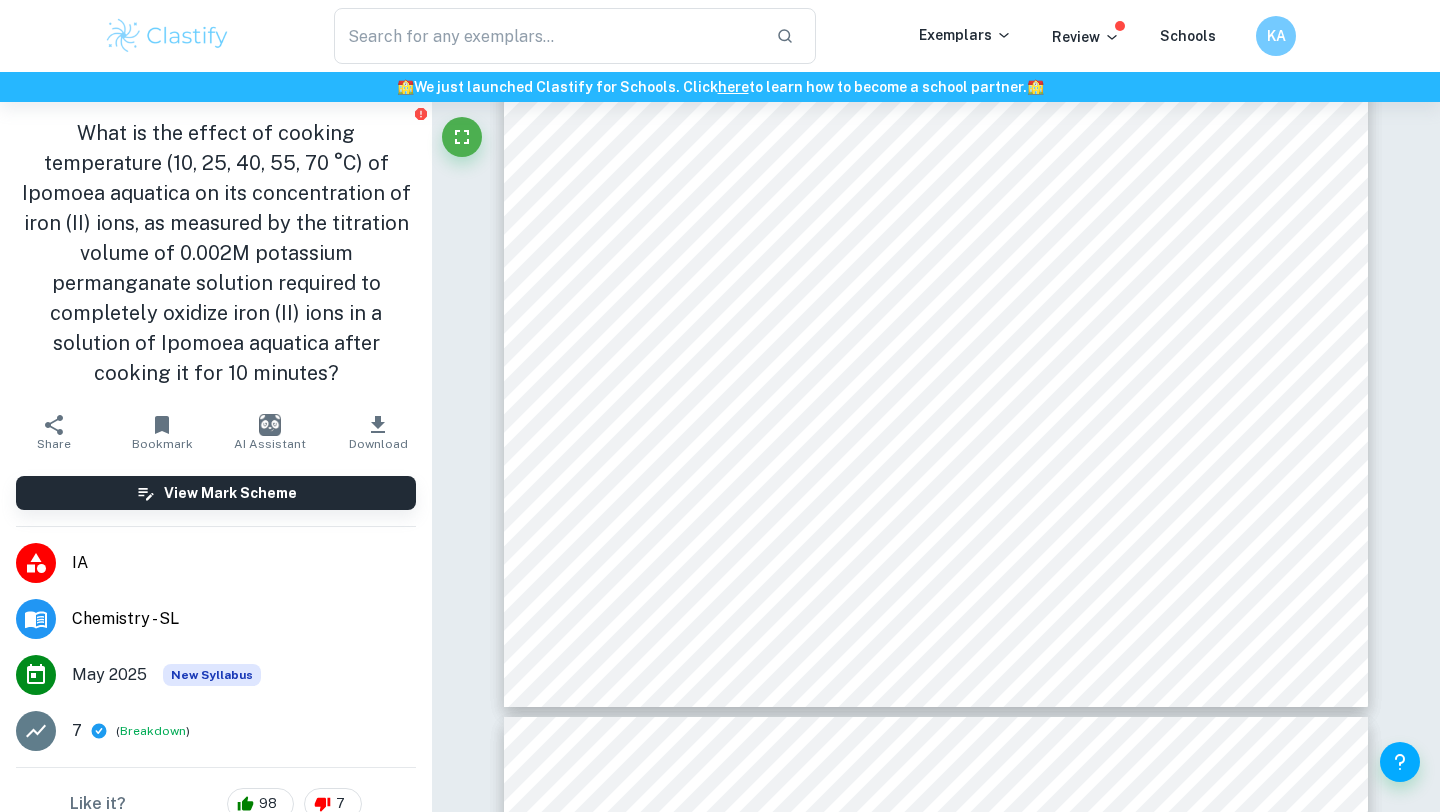 scroll, scrollTop: 78, scrollLeft: 0, axis: vertical 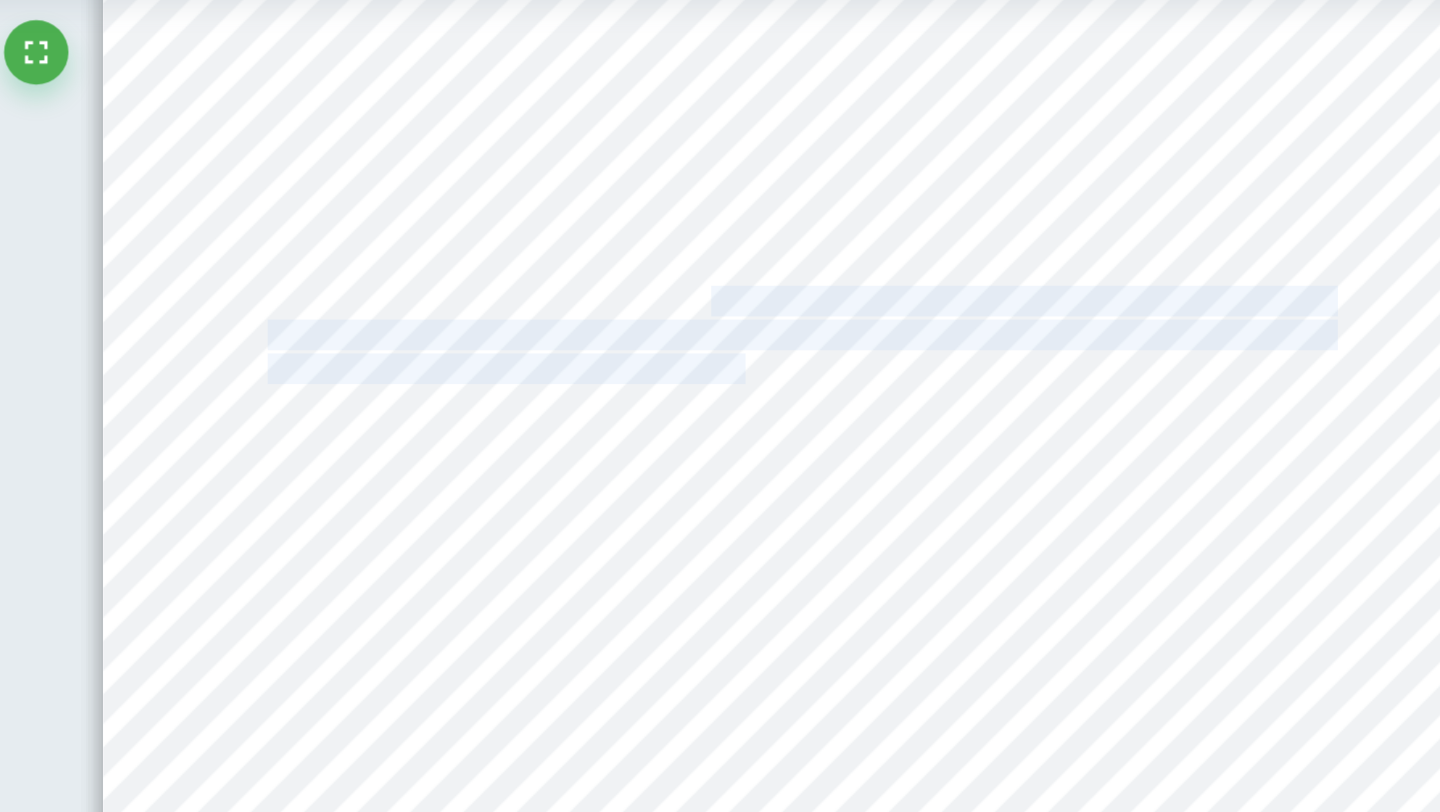 drag, startPoint x: 877, startPoint y: 301, endPoint x: 901, endPoint y: 324, distance: 33.24154 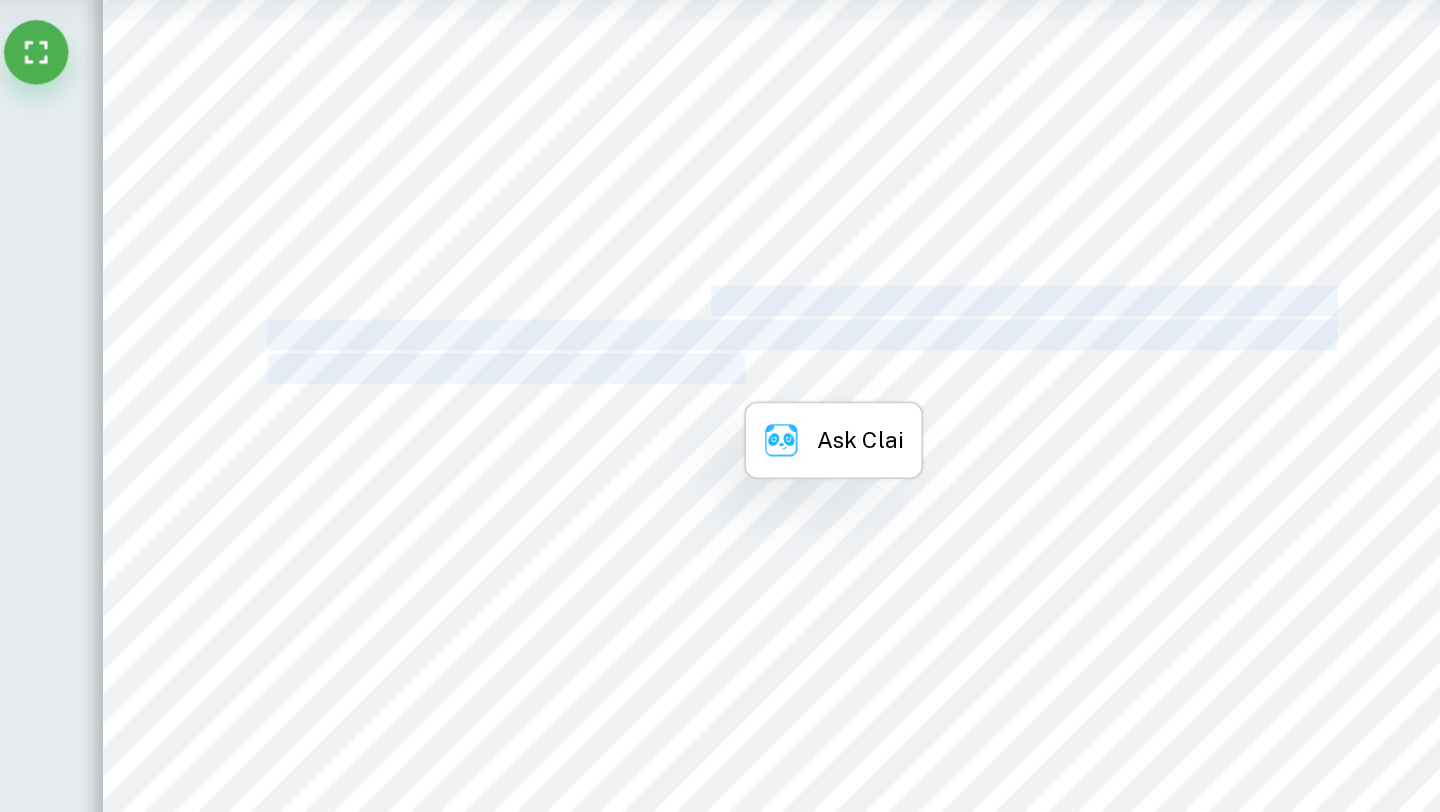 click on "milligrams of iron which is 21% of our recommended daily intake." at bounding box center (840, 334) 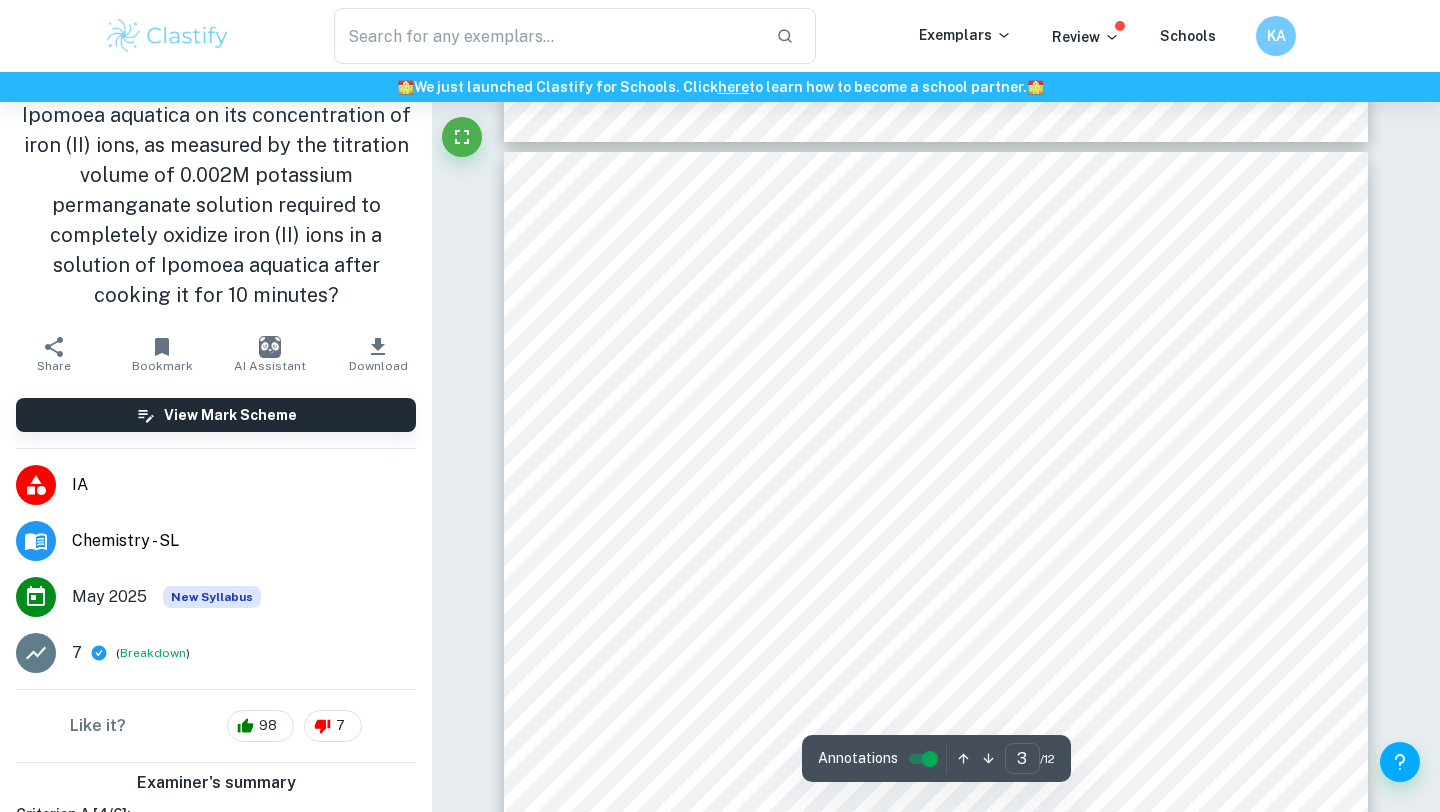 scroll, scrollTop: 2578, scrollLeft: 0, axis: vertical 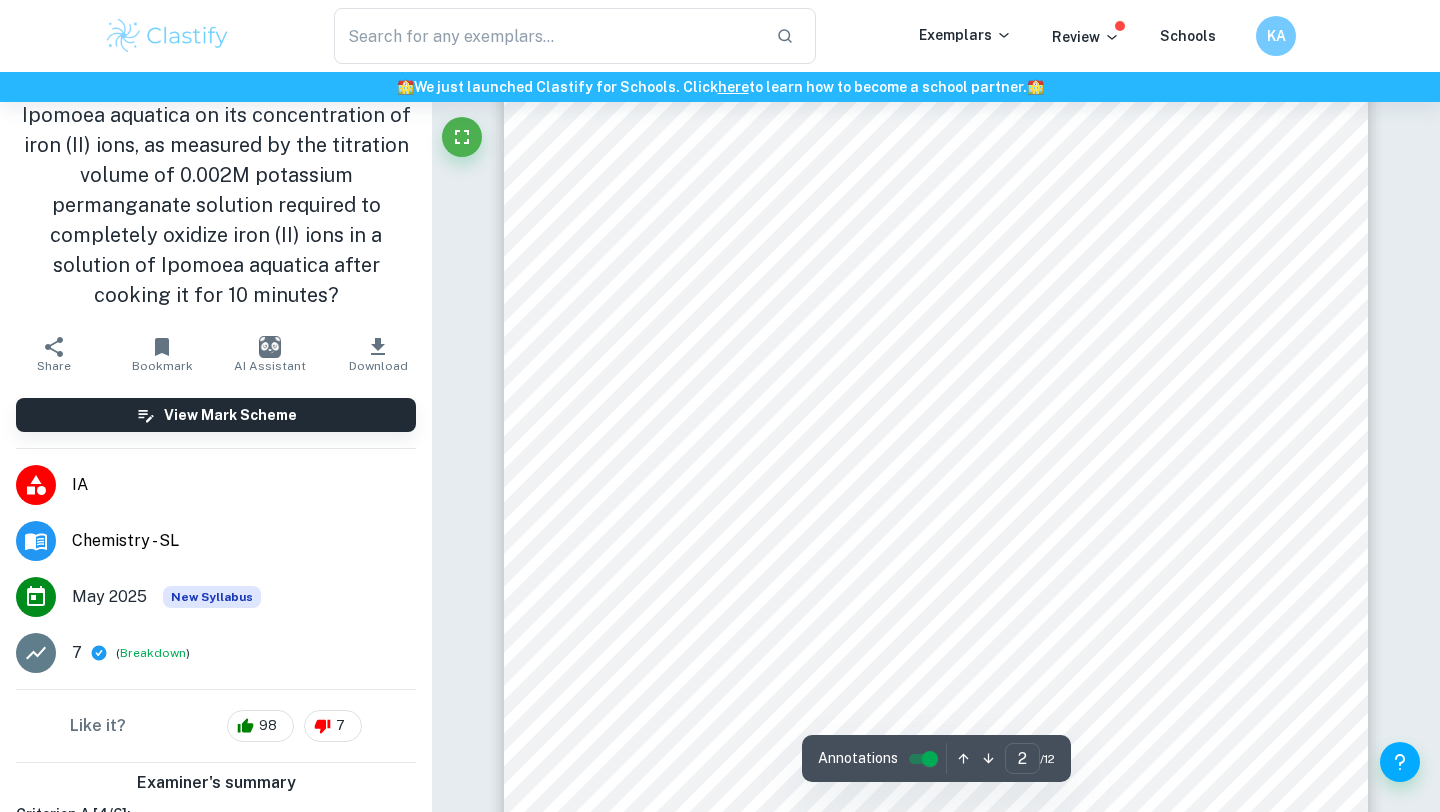 type on "1" 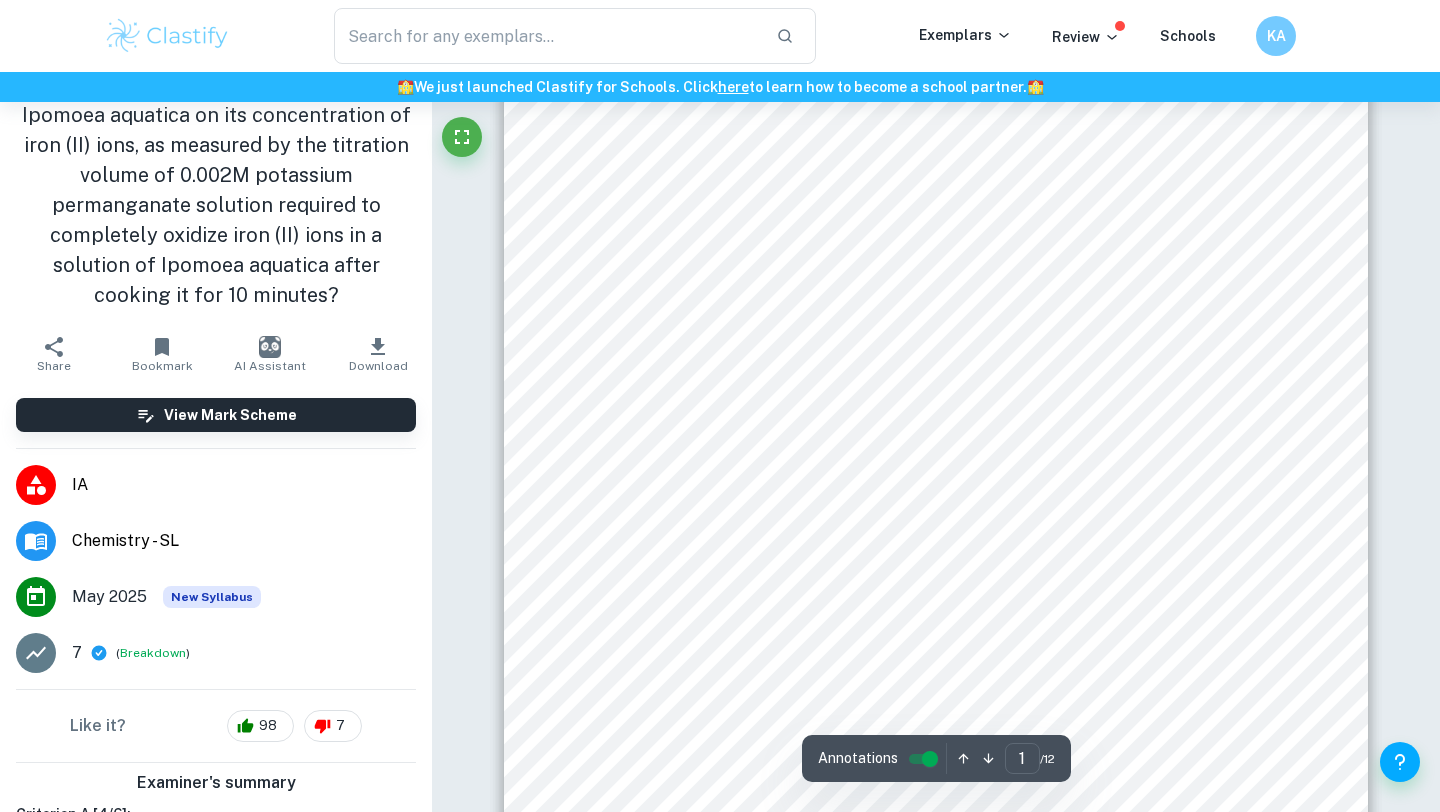 scroll, scrollTop: 0, scrollLeft: 0, axis: both 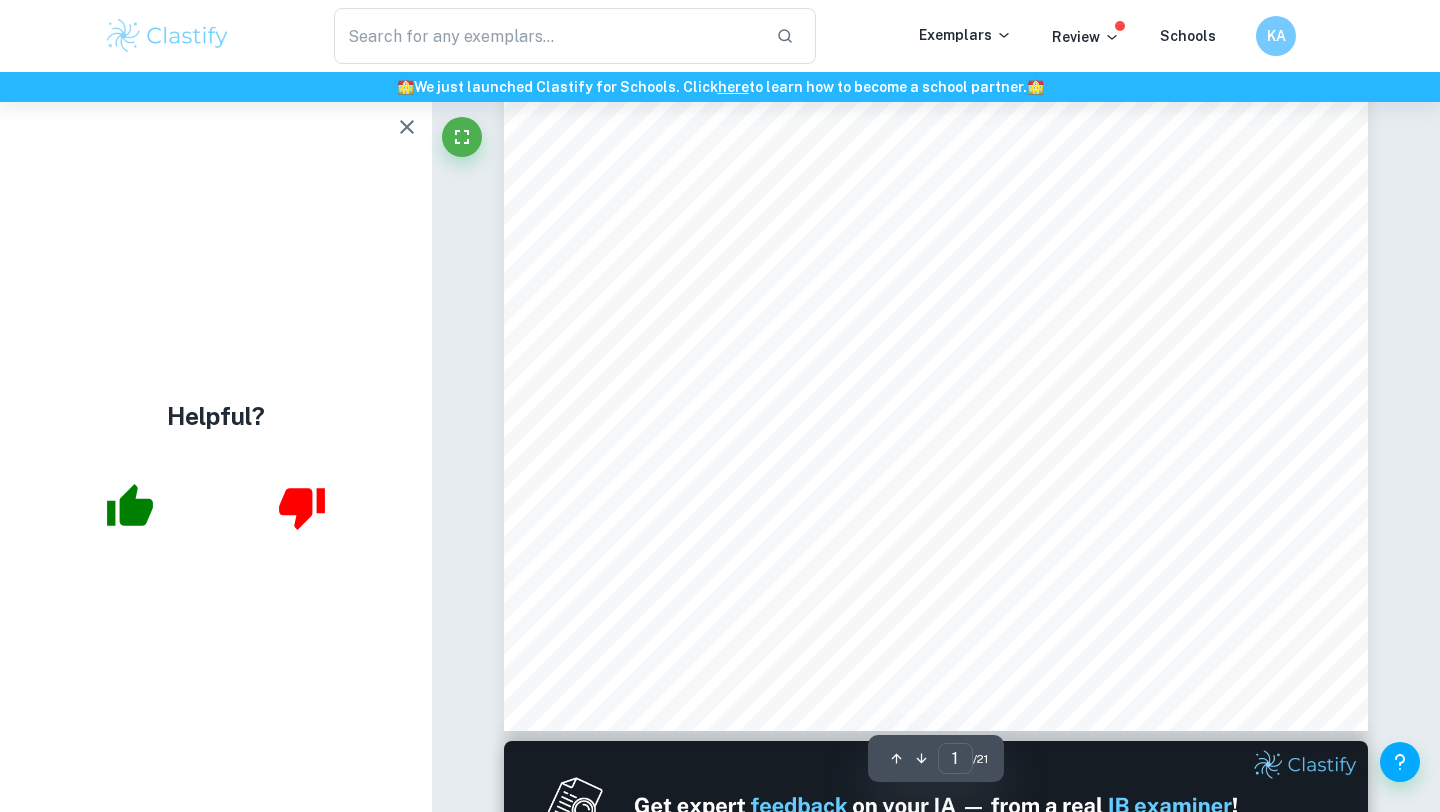 click at bounding box center [407, 127] 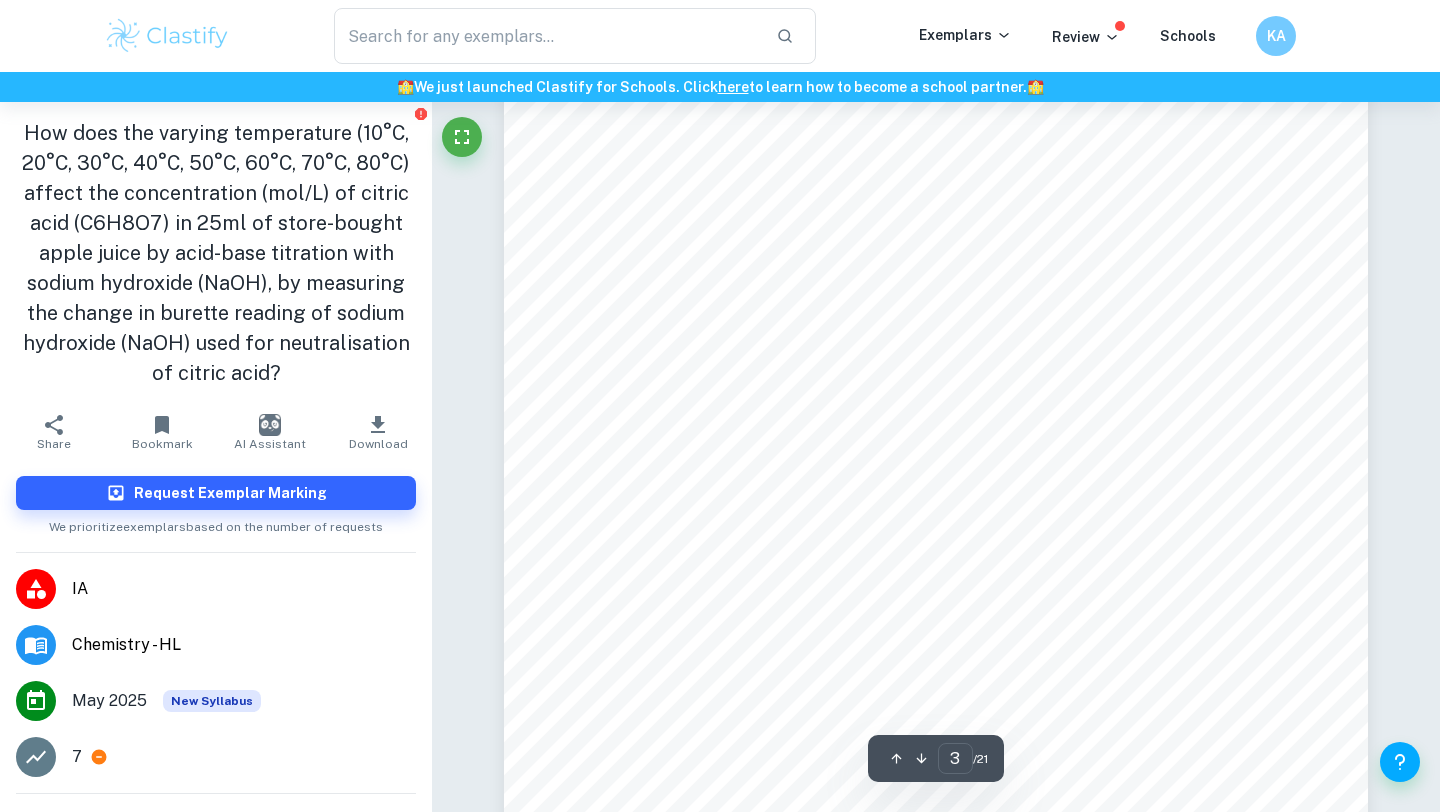 scroll, scrollTop: 2406, scrollLeft: 0, axis: vertical 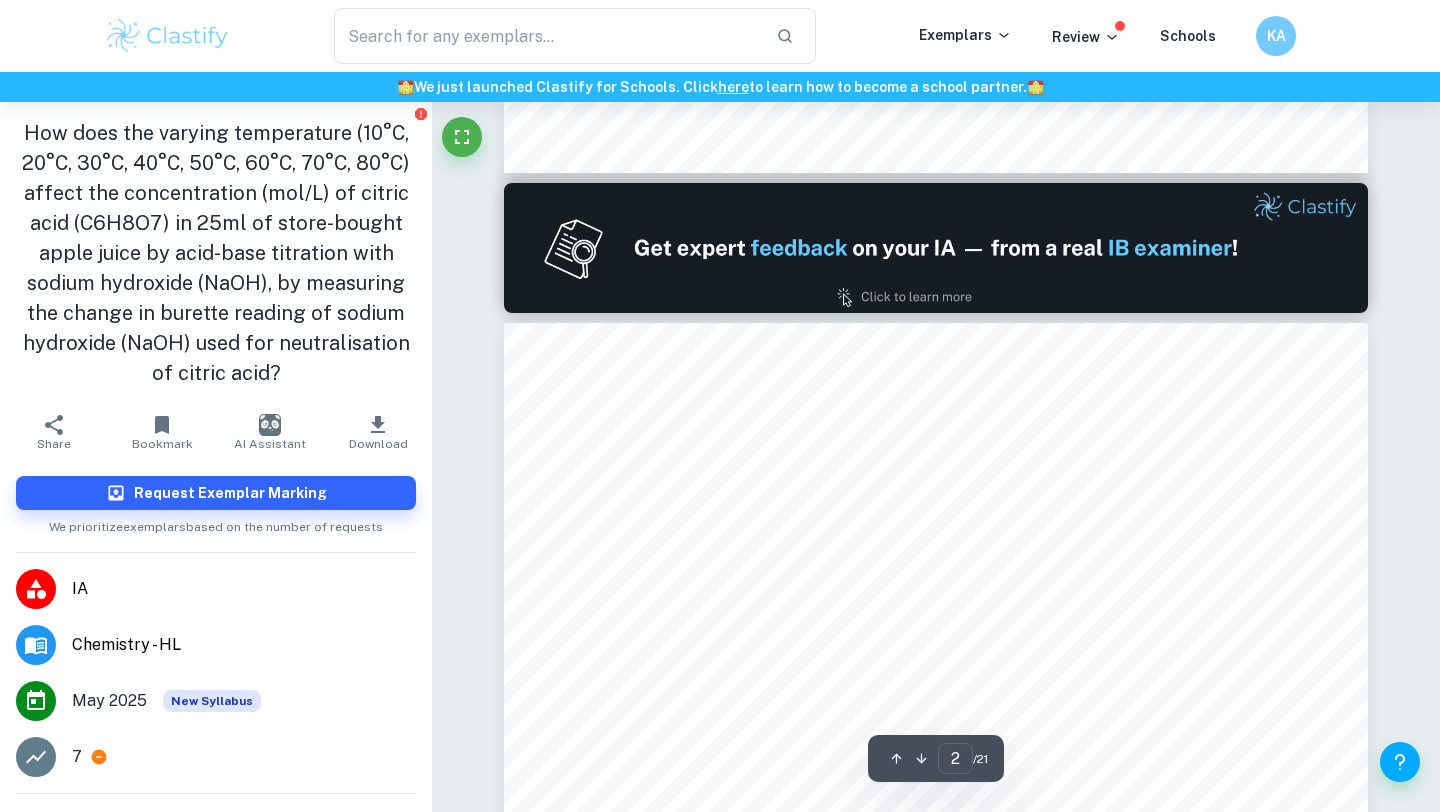 type on "1" 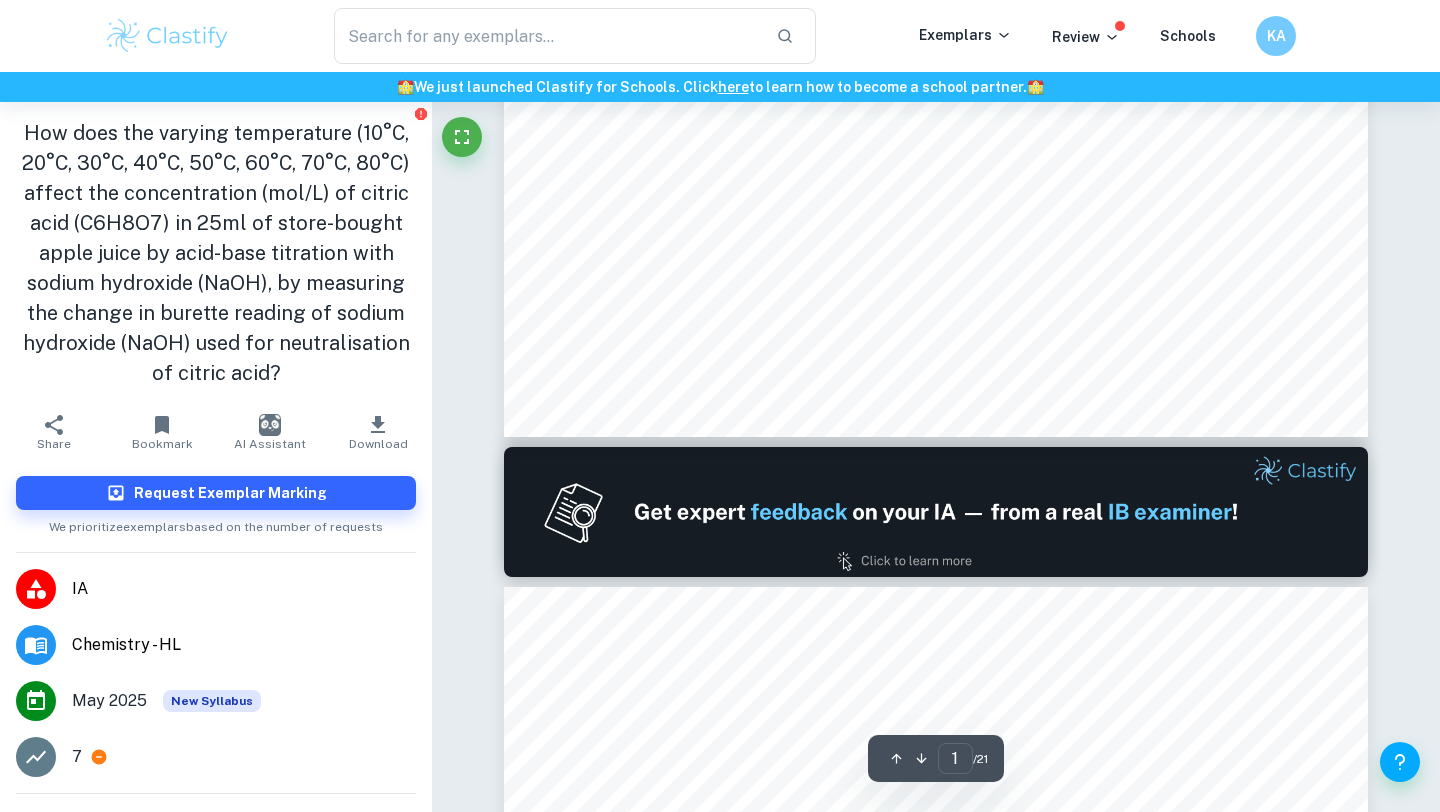 scroll, scrollTop: 434, scrollLeft: 0, axis: vertical 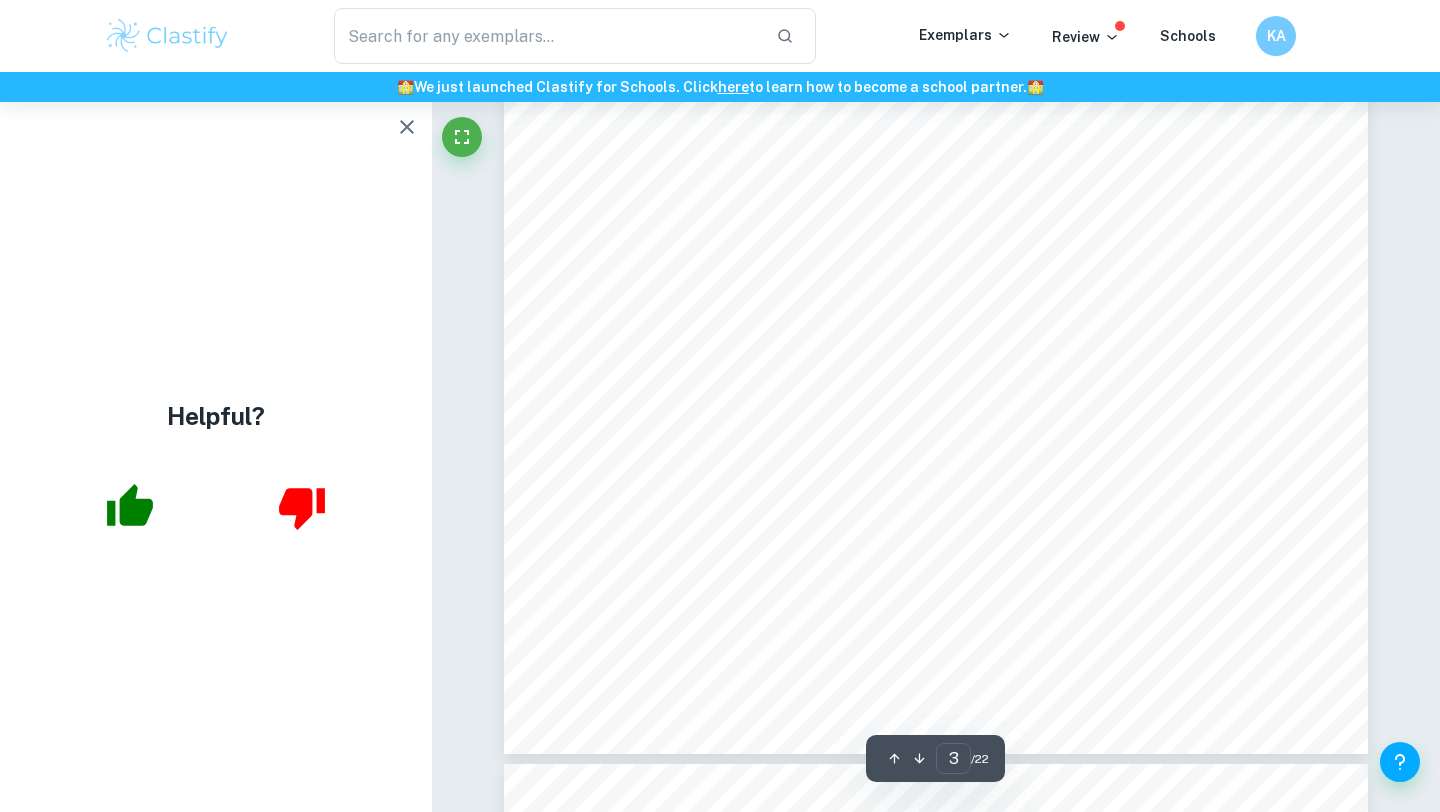 click 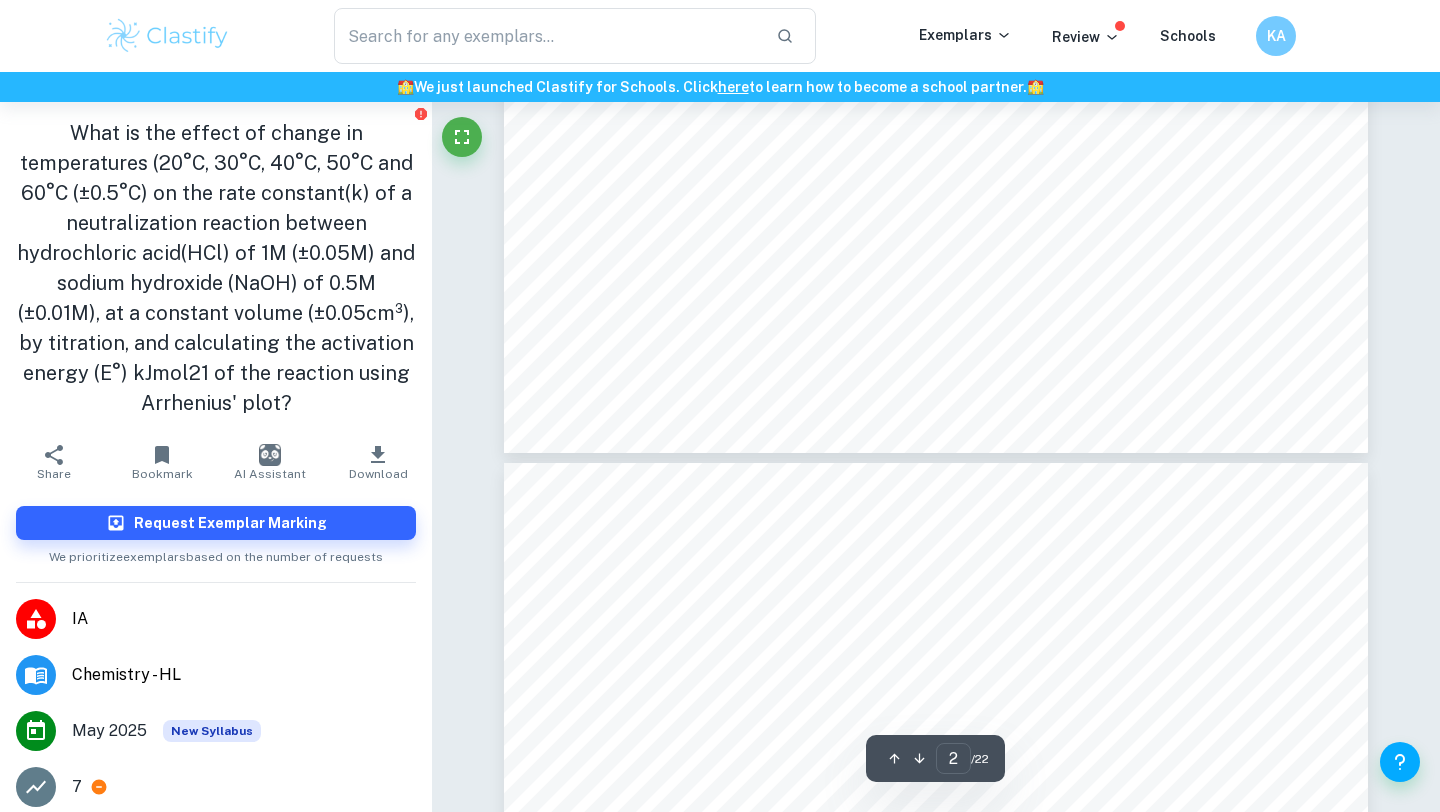 scroll, scrollTop: 989, scrollLeft: 0, axis: vertical 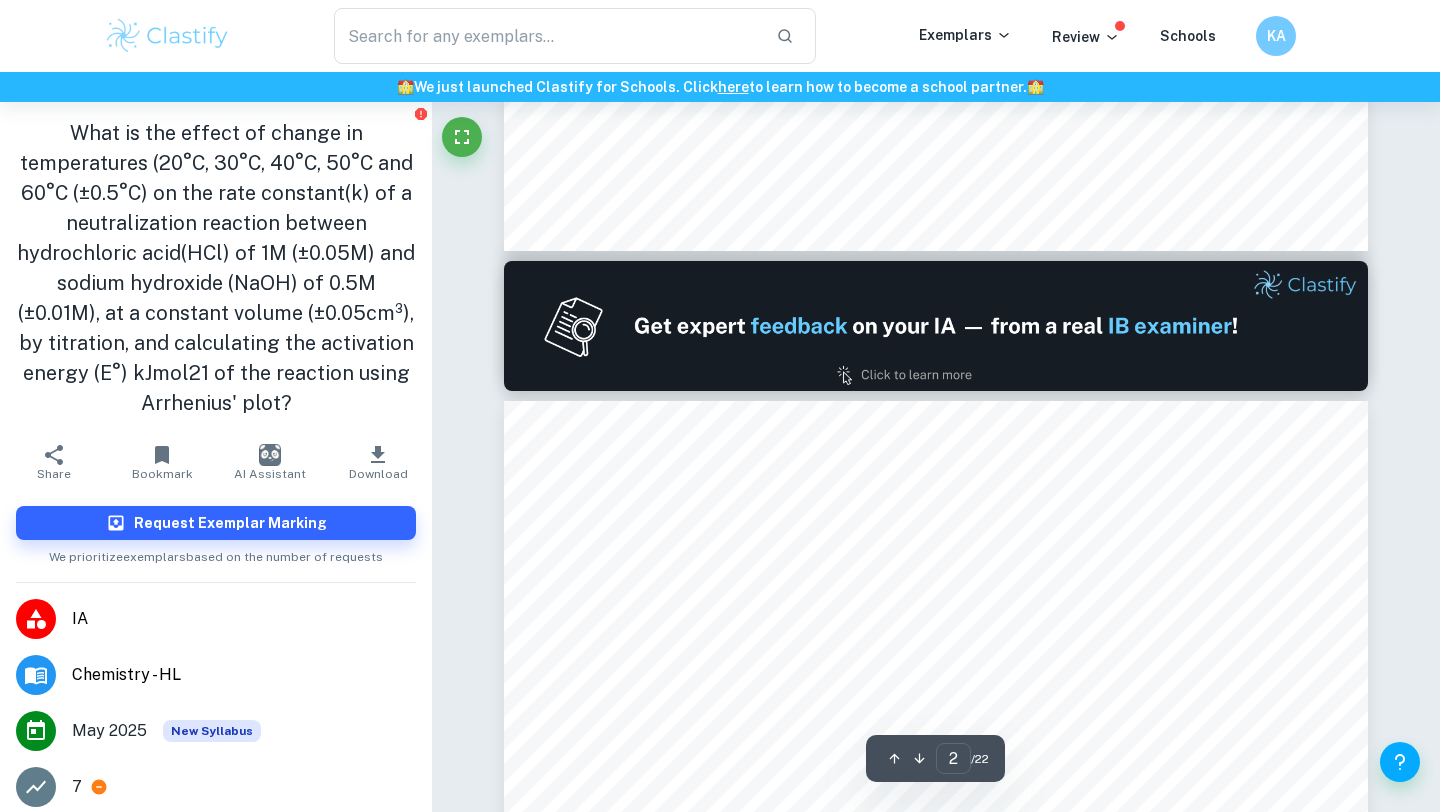 type on "1" 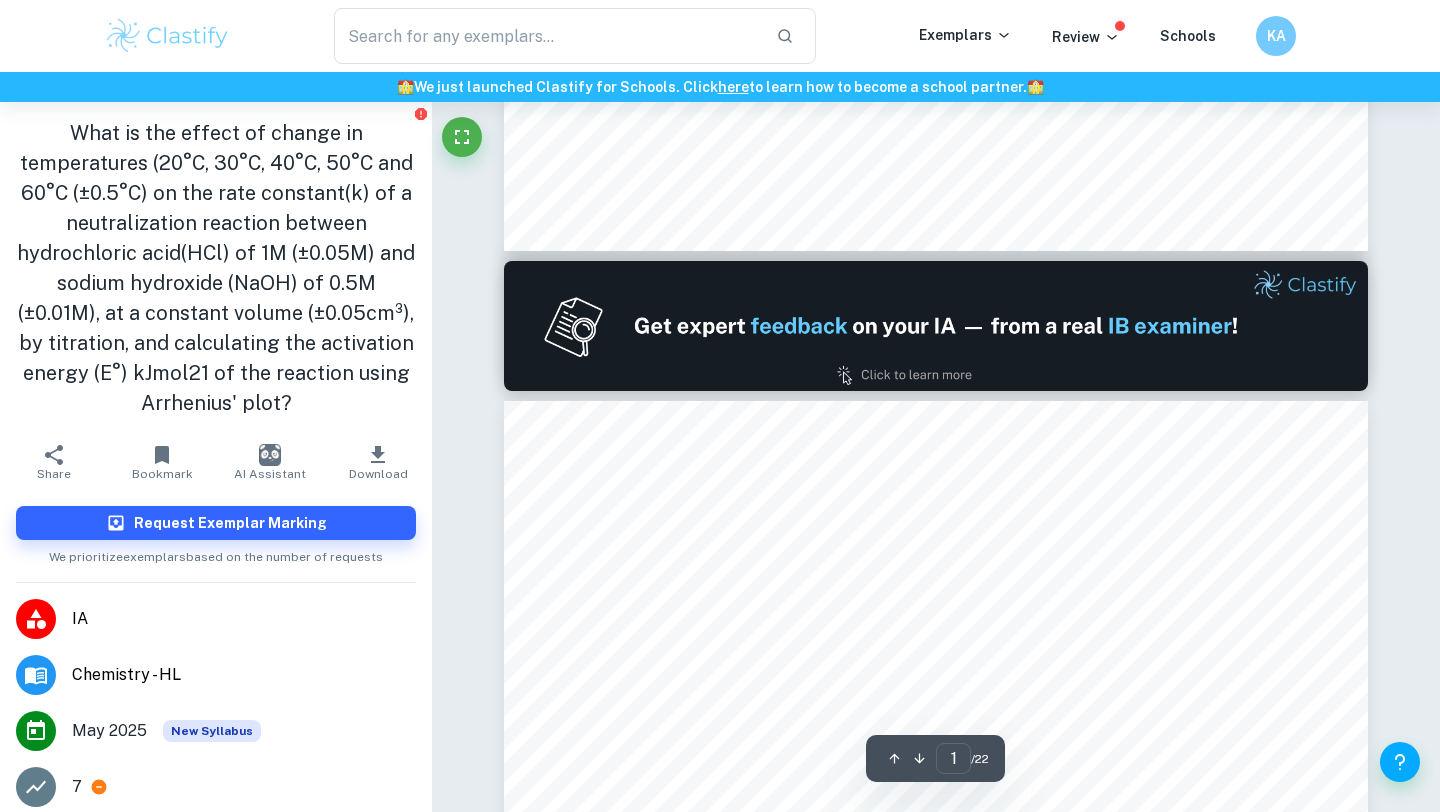 scroll, scrollTop: 0, scrollLeft: 0, axis: both 